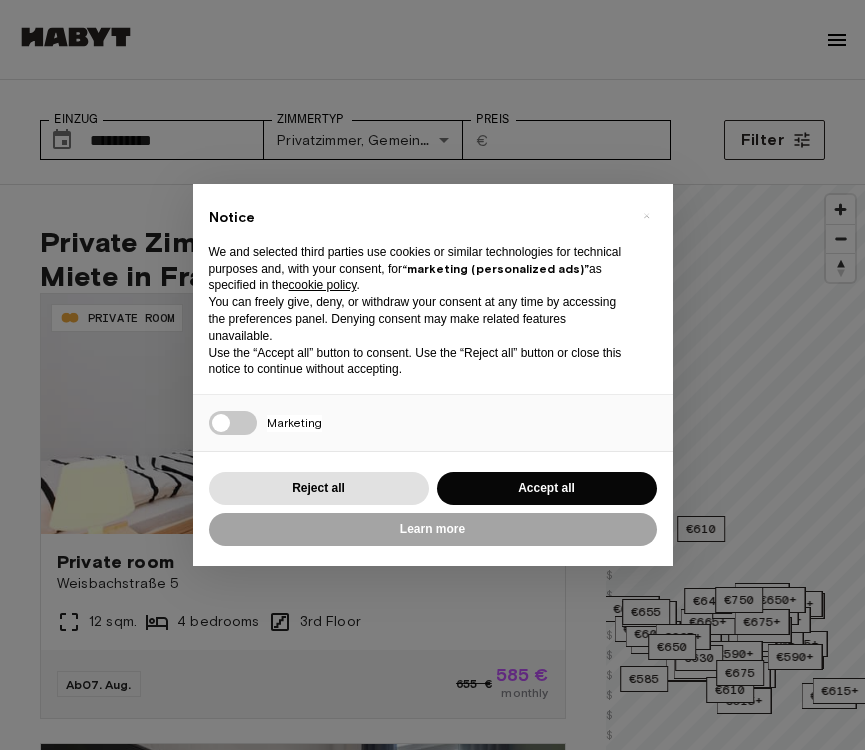 scroll, scrollTop: 0, scrollLeft: 0, axis: both 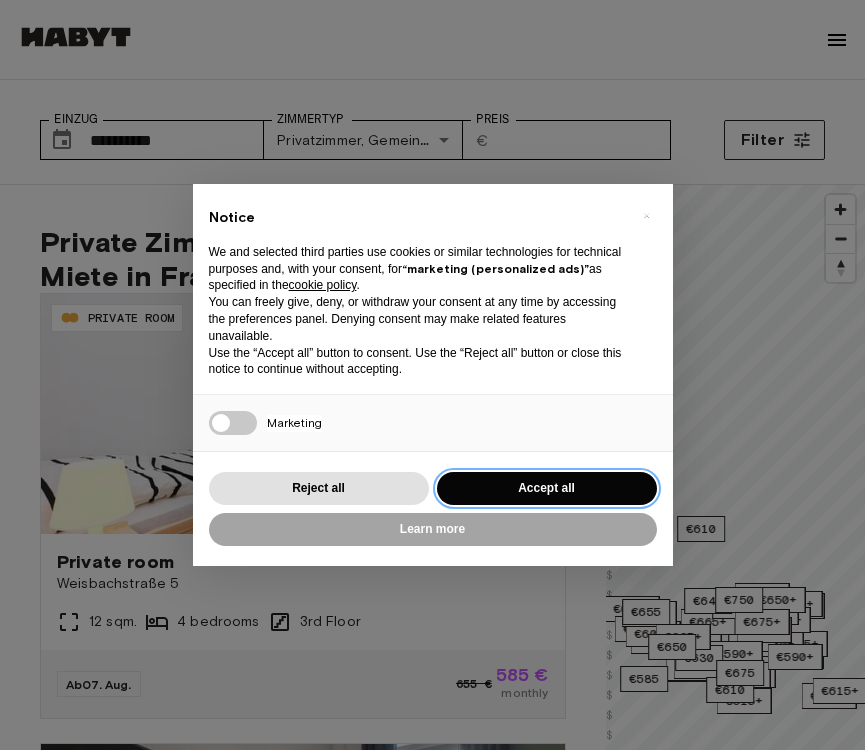 click on "Accept all" at bounding box center [547, 488] 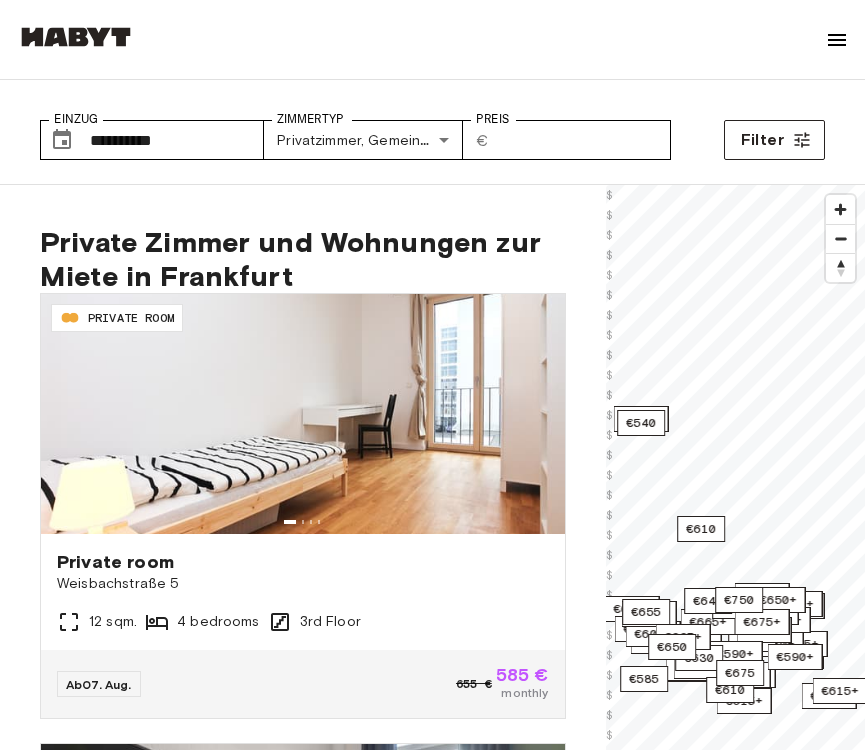 scroll, scrollTop: 0, scrollLeft: 0, axis: both 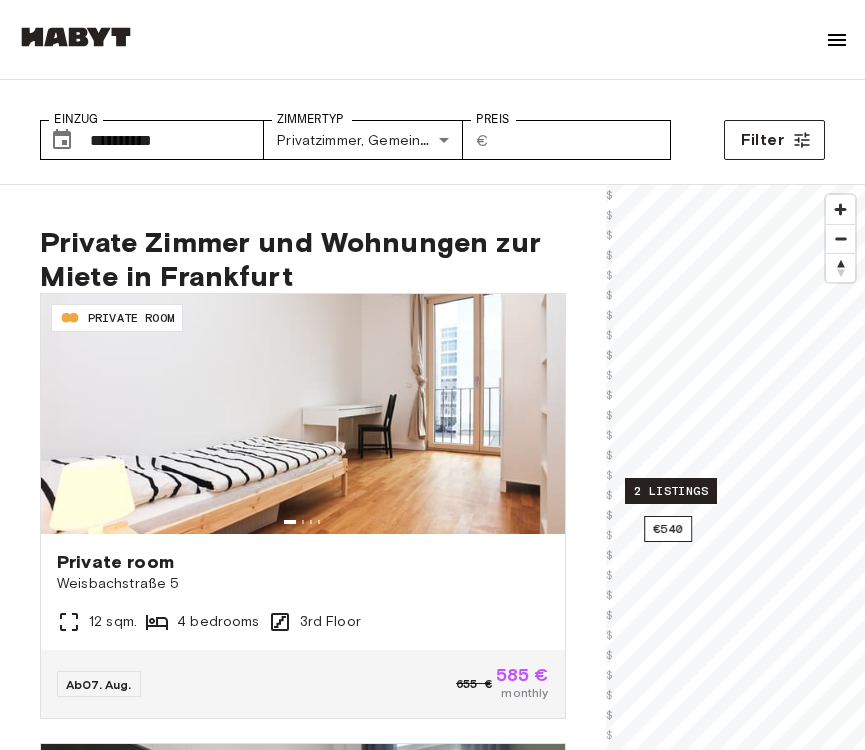 click on "2 listings" at bounding box center [671, 491] 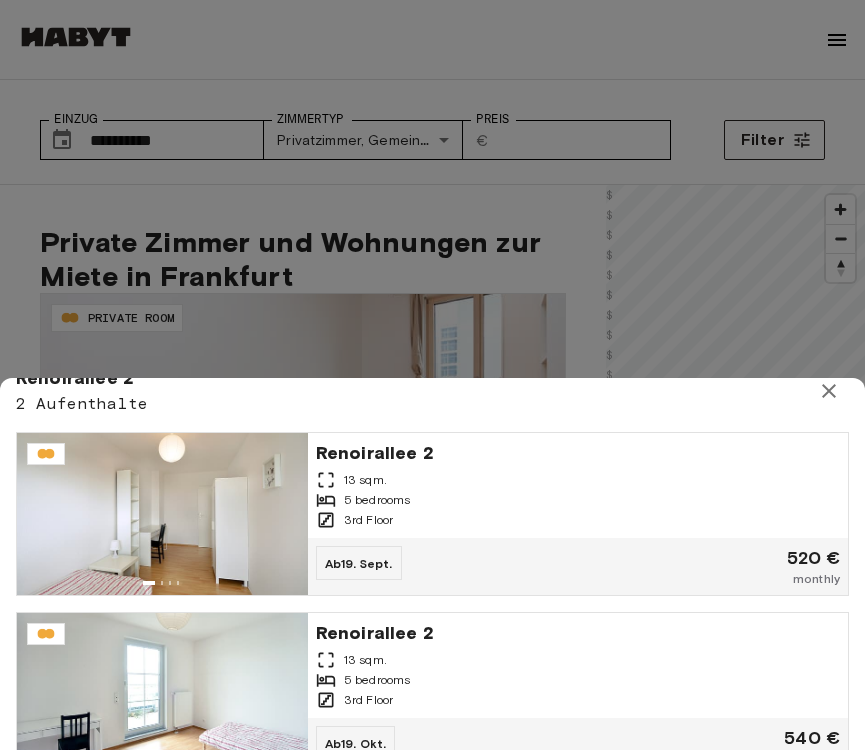 scroll, scrollTop: 6, scrollLeft: 0, axis: vertical 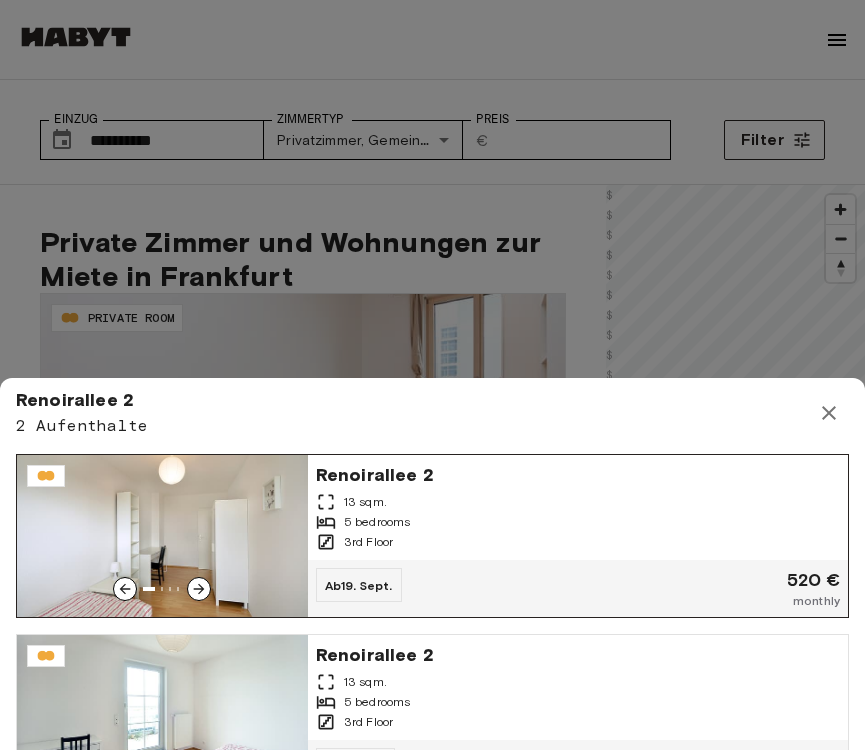 click at bounding box center [162, 536] 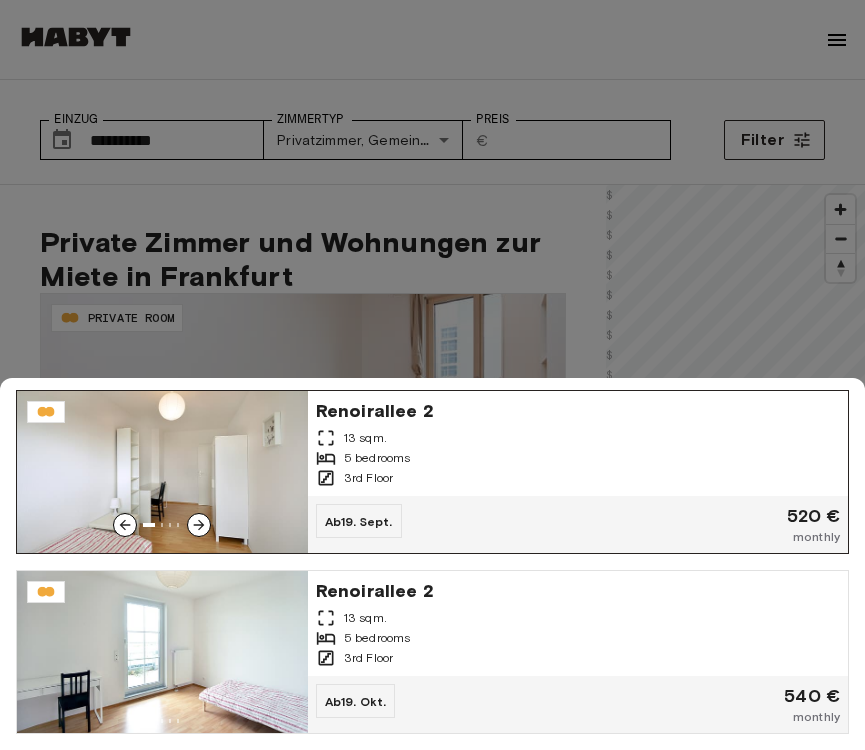 scroll, scrollTop: 70, scrollLeft: 0, axis: vertical 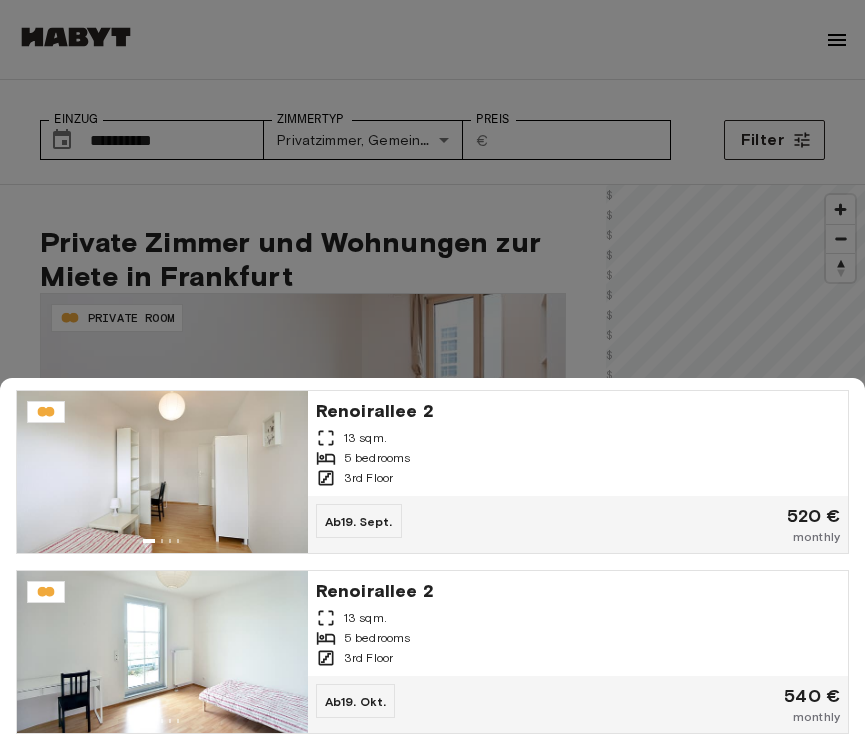 click at bounding box center [432, 375] 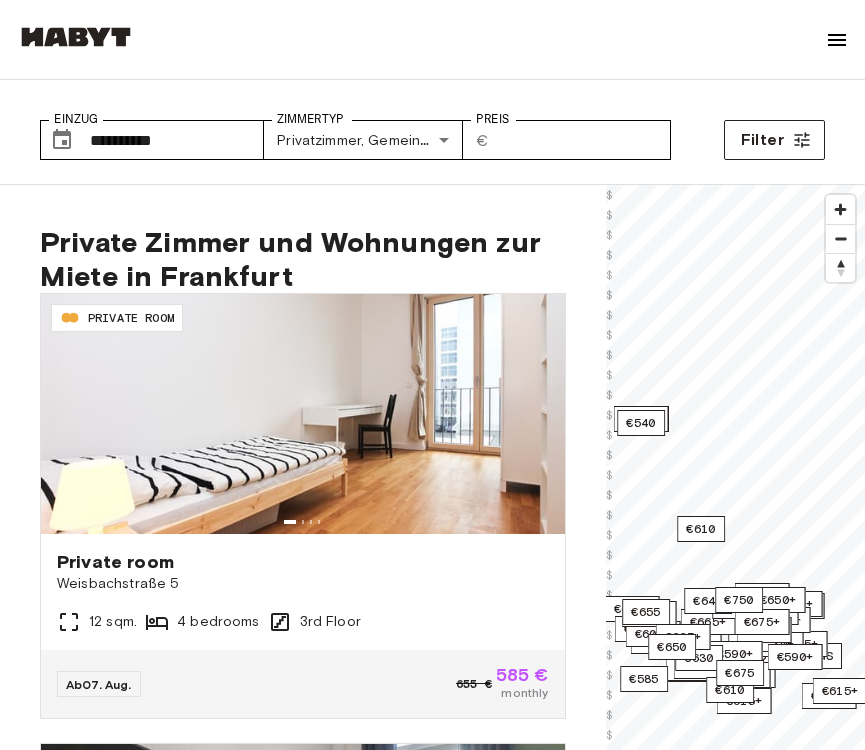 scroll, scrollTop: 185, scrollLeft: 0, axis: vertical 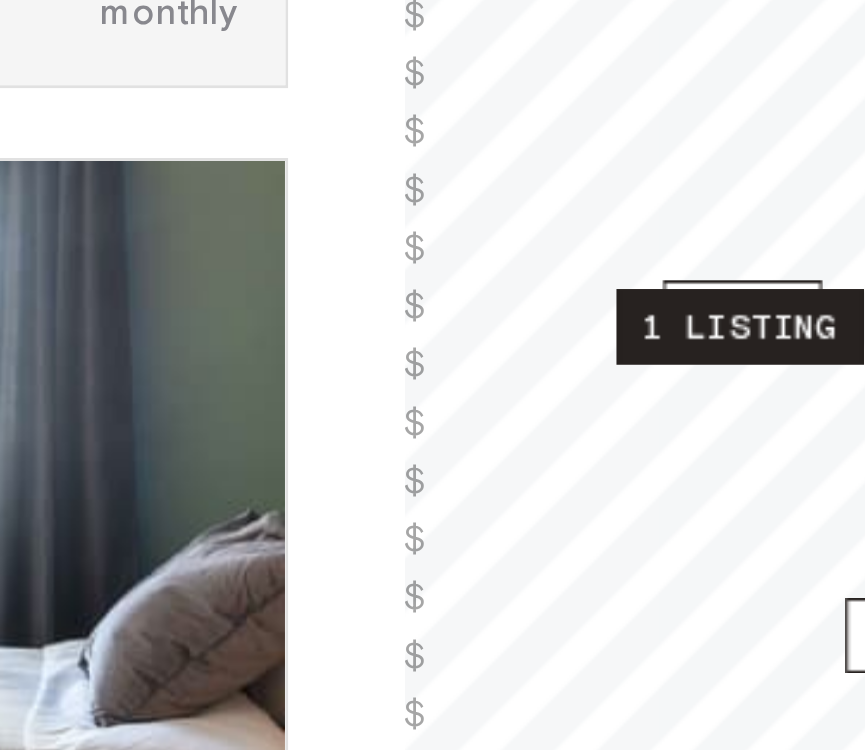 click on "1 listing" at bounding box center [720, 406] 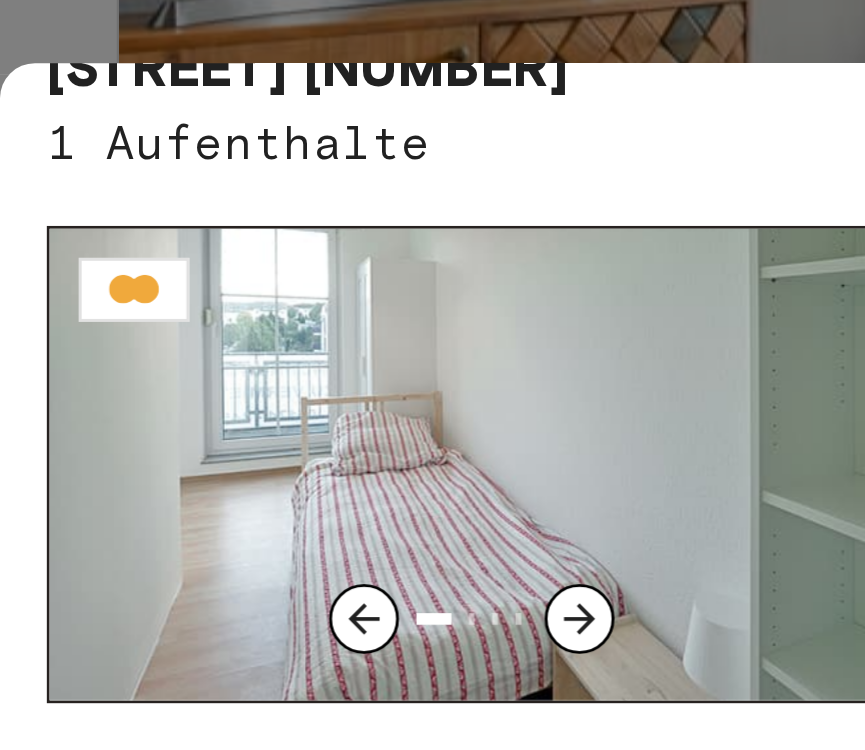 scroll, scrollTop: 26, scrollLeft: 0, axis: vertical 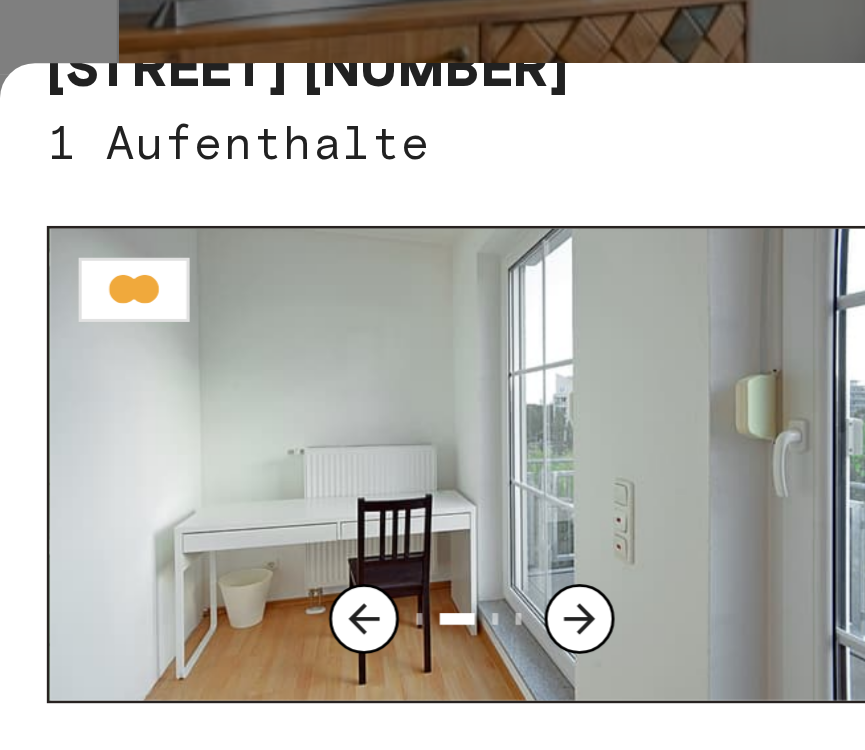 click 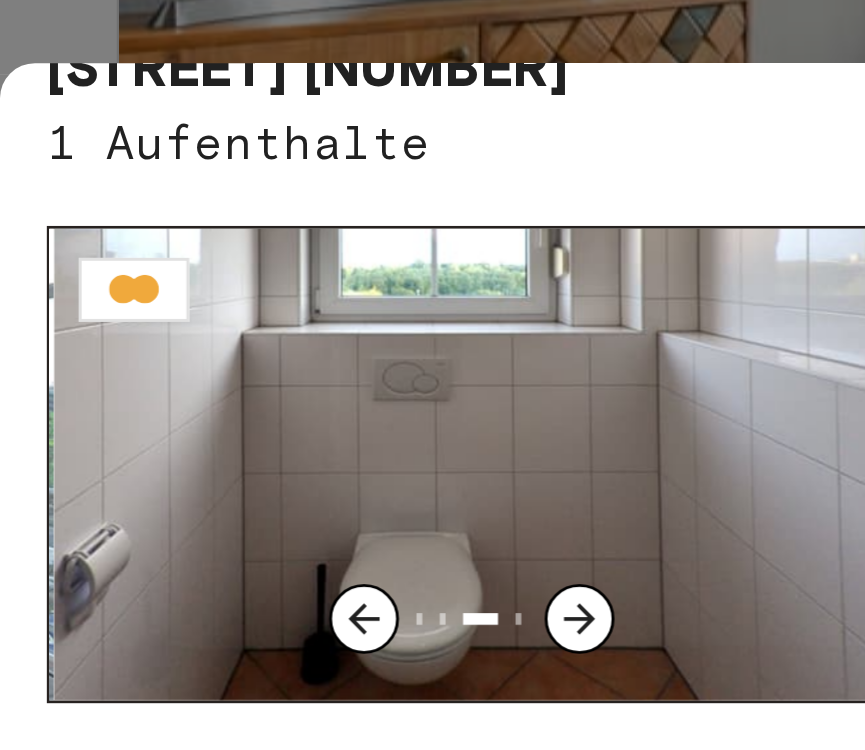 click 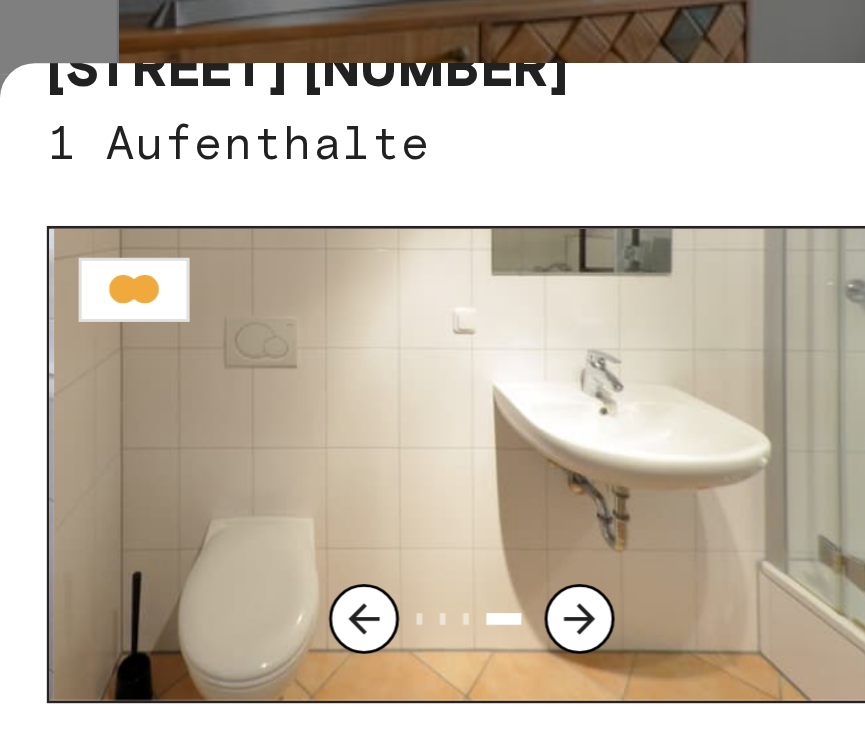 click 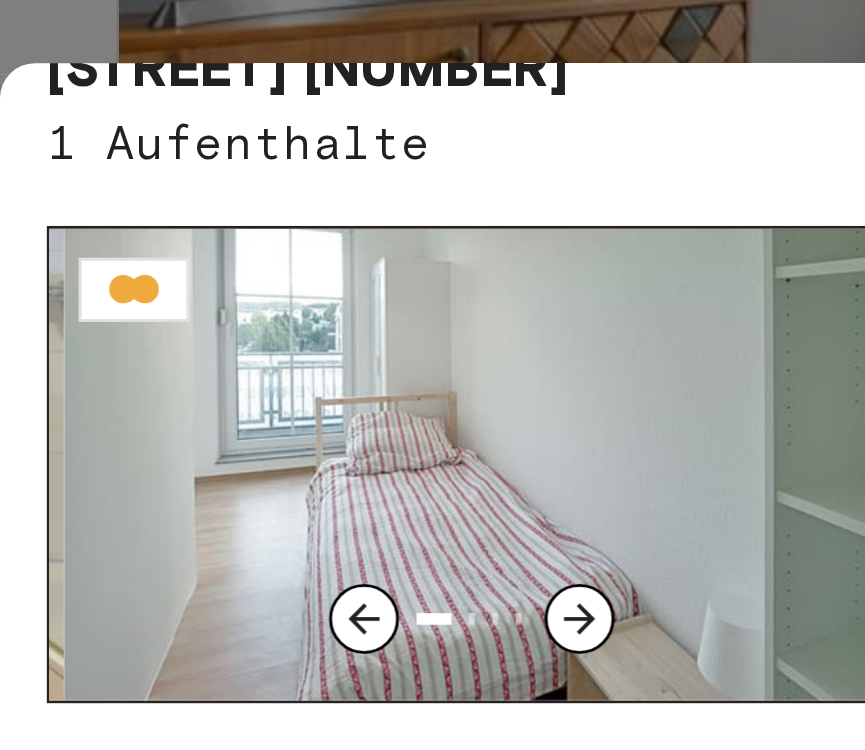 click 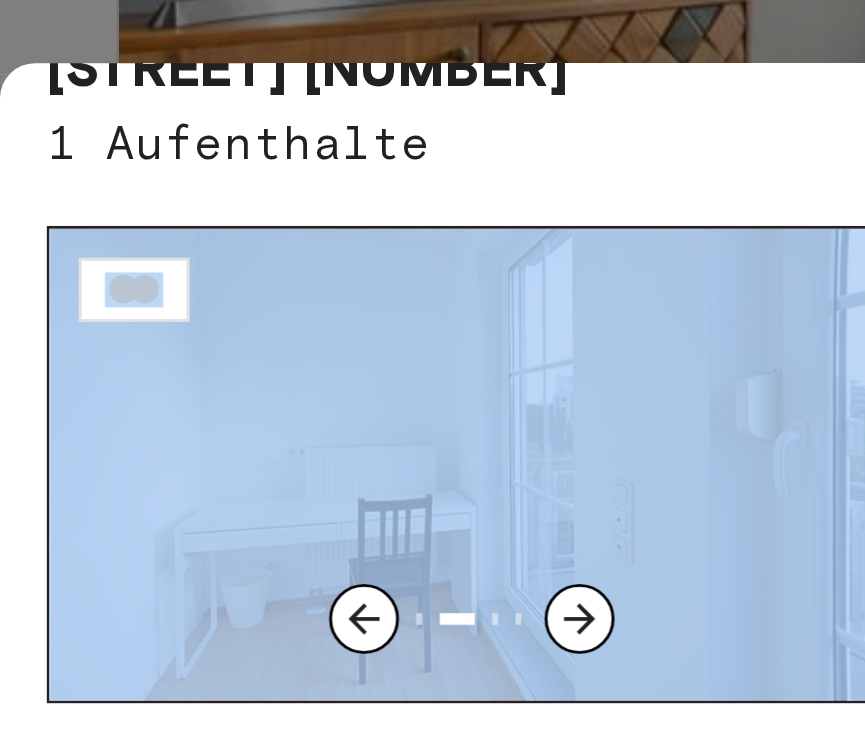 drag, startPoint x: 252, startPoint y: 52, endPoint x: 239, endPoint y: 153, distance: 101.8332 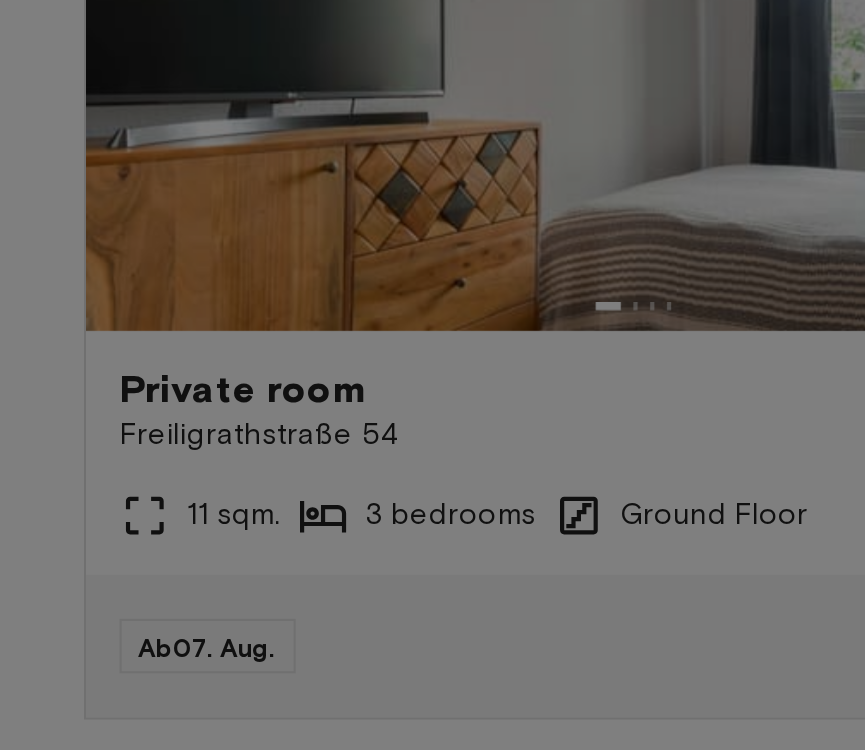 scroll, scrollTop: 335, scrollLeft: 0, axis: vertical 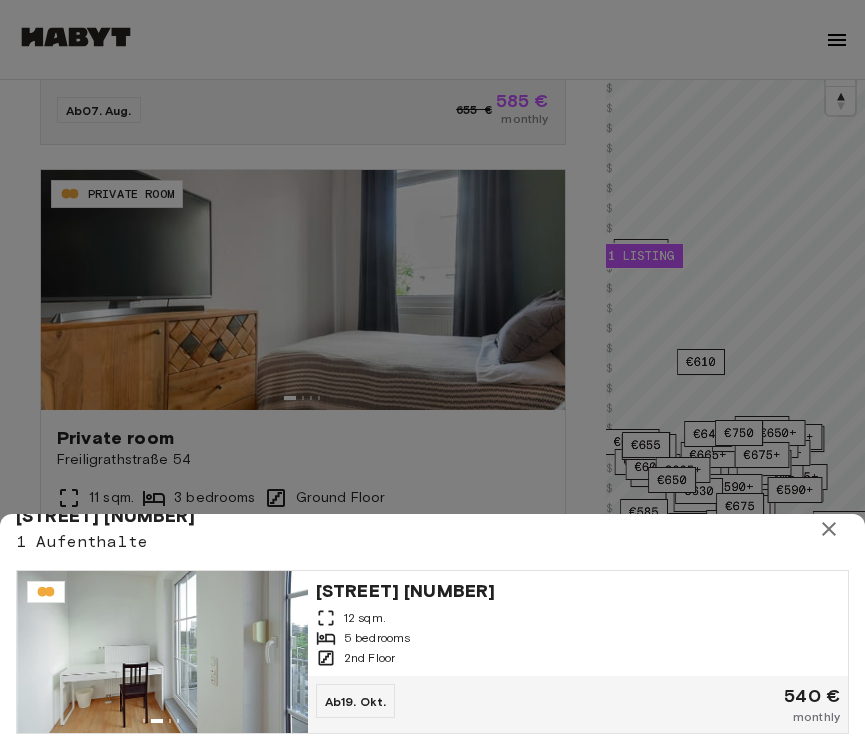 click at bounding box center (432, 375) 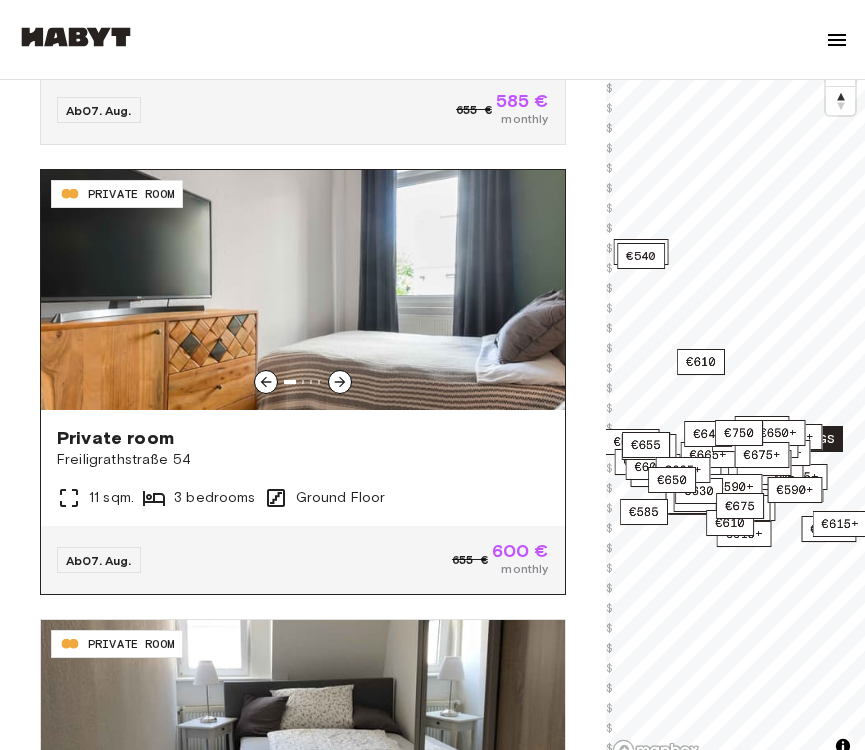 scroll, scrollTop: 293, scrollLeft: 0, axis: vertical 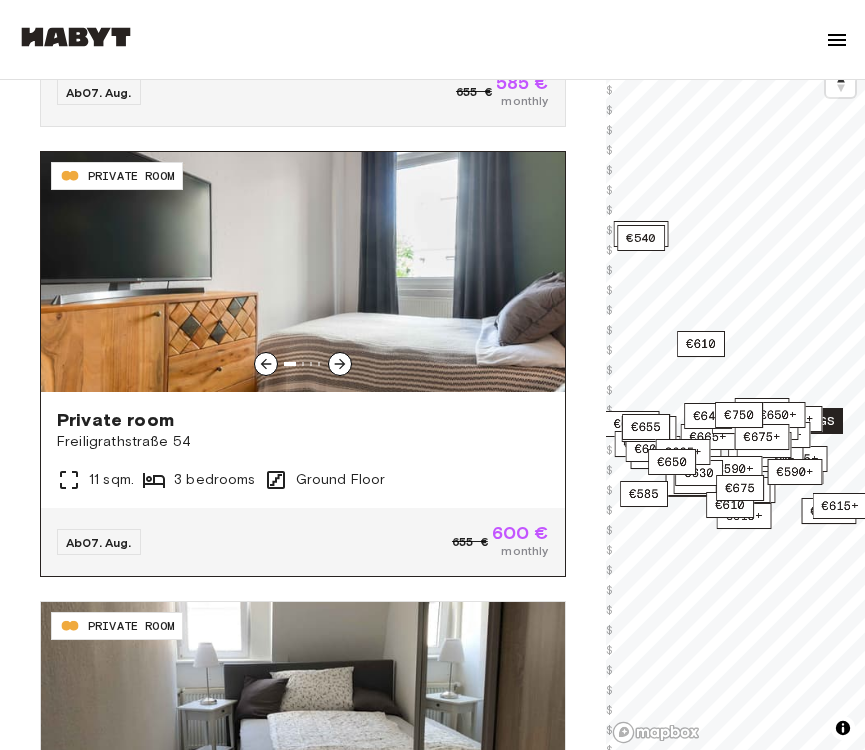 click 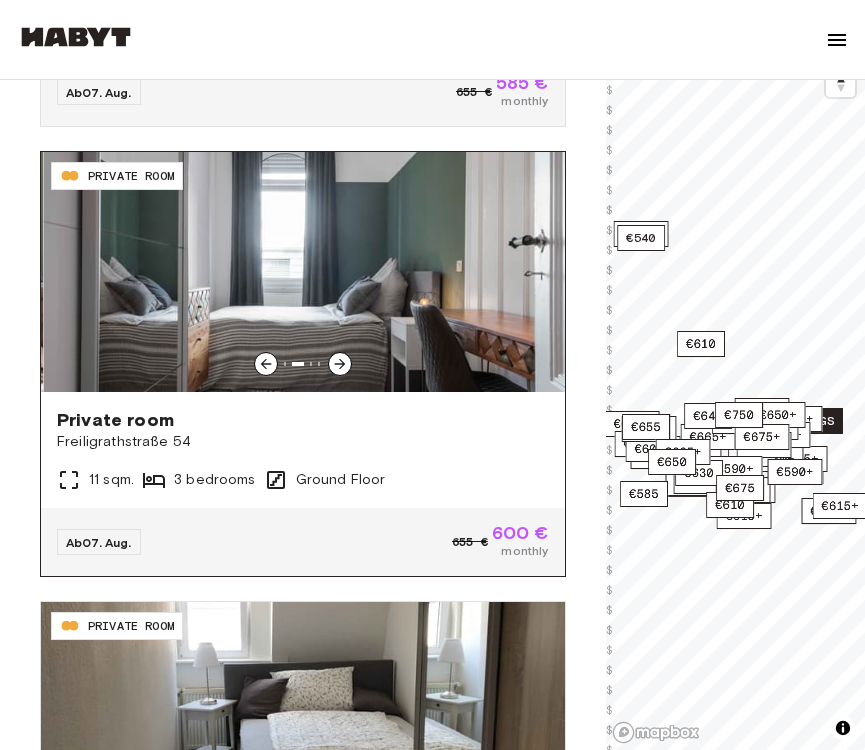 click 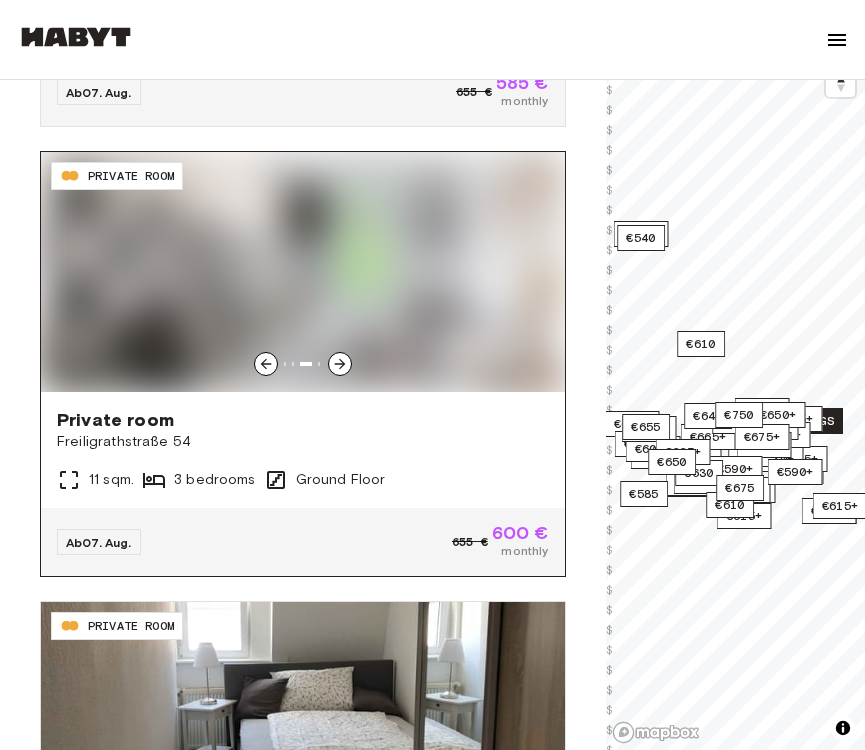 click 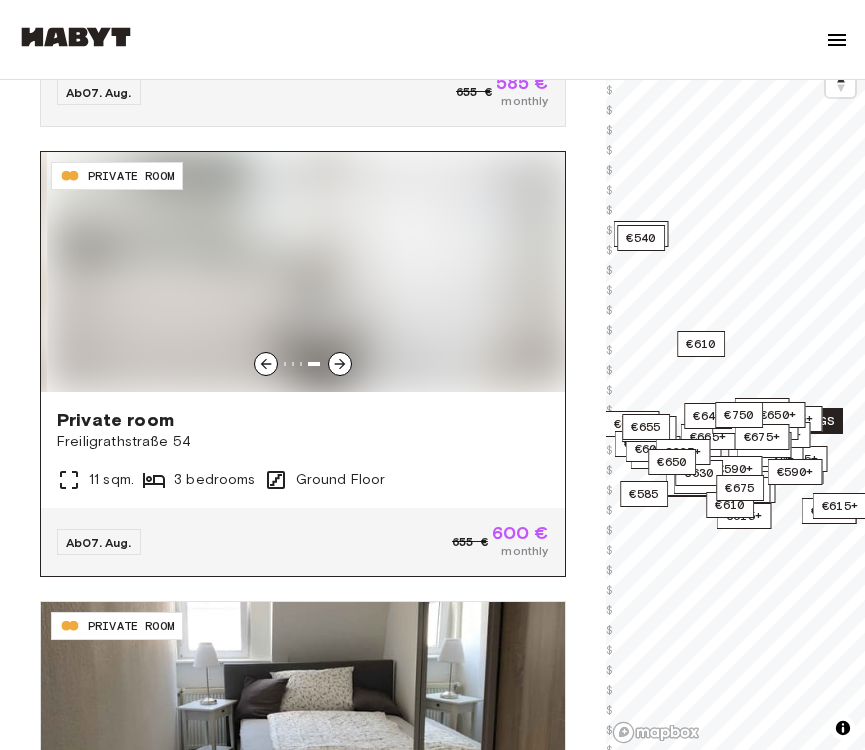 click 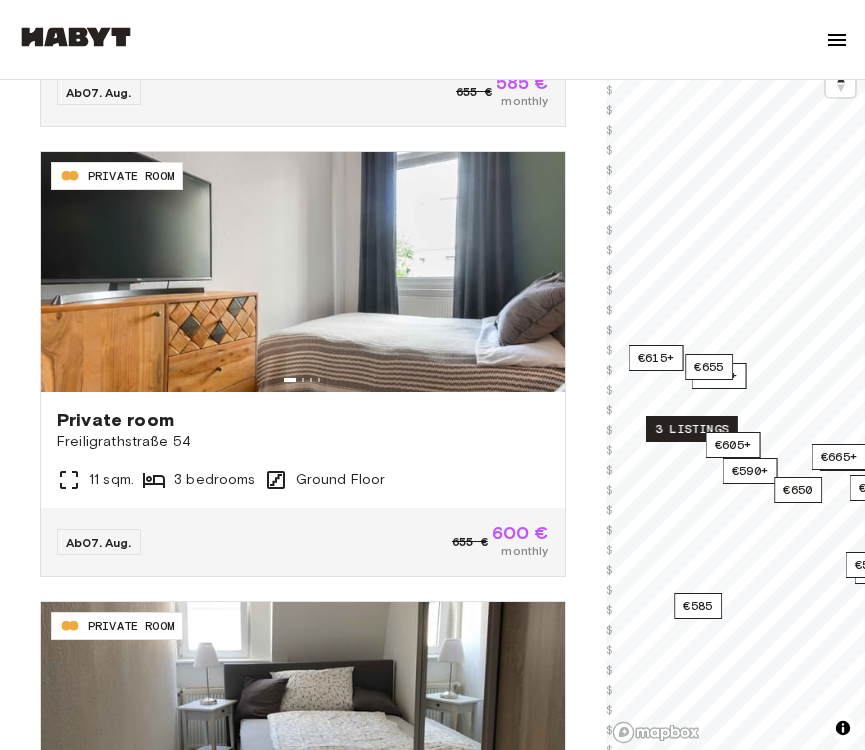 click on "3 listings" at bounding box center [692, 429] 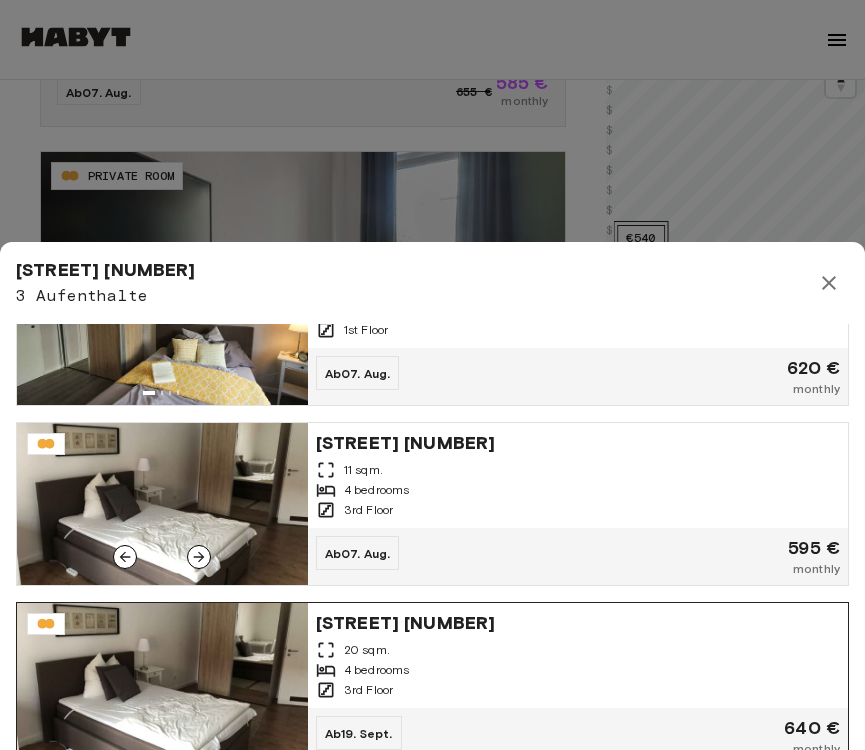 scroll, scrollTop: 82, scrollLeft: 0, axis: vertical 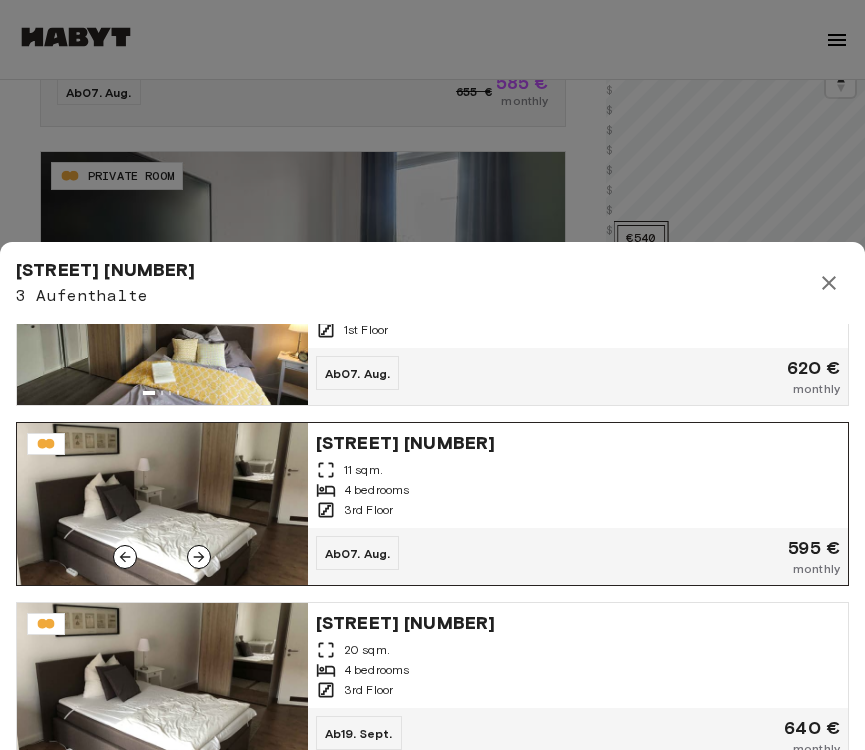 click on "Nauheimer Straße 10" at bounding box center [578, 441] 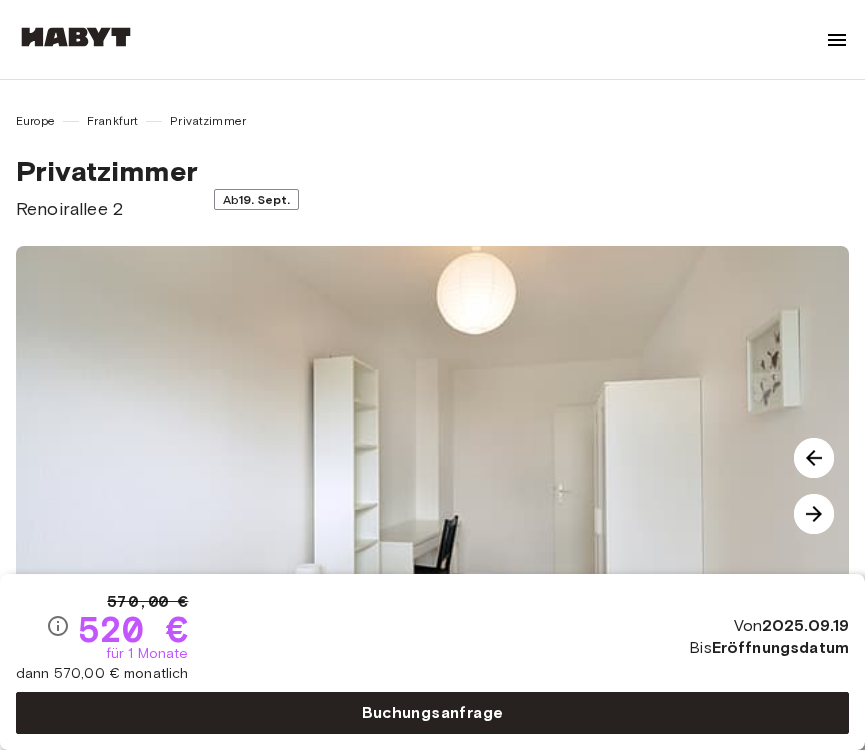 scroll, scrollTop: 0, scrollLeft: 0, axis: both 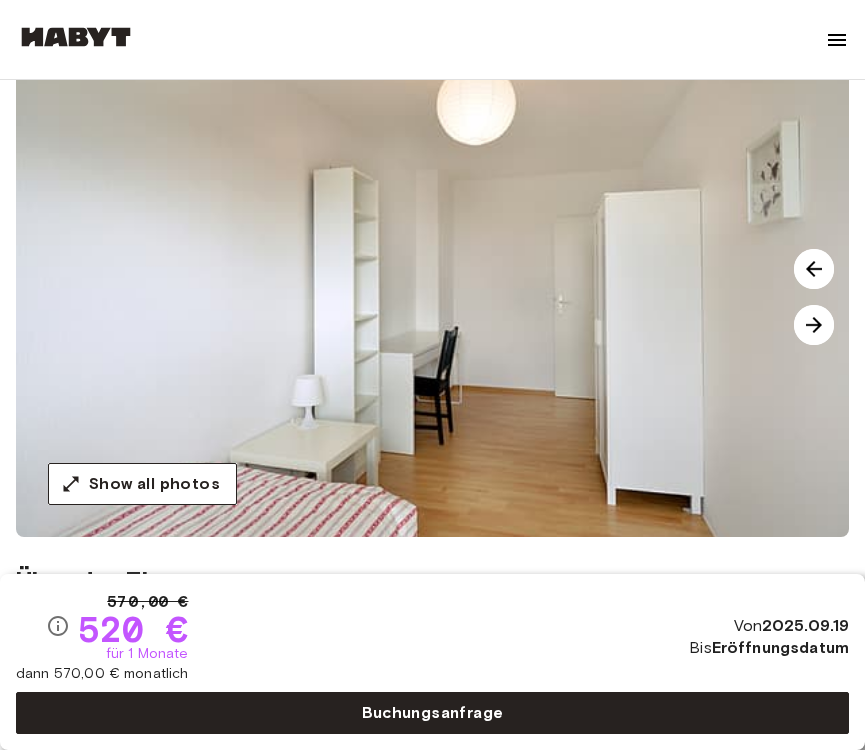 click at bounding box center (814, 325) 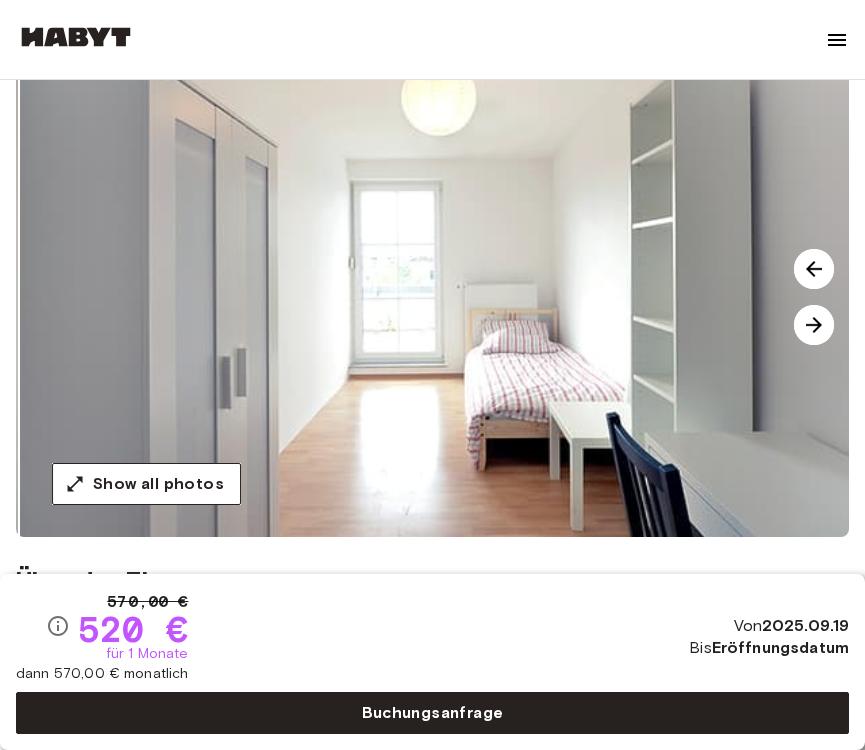 click at bounding box center [814, 325] 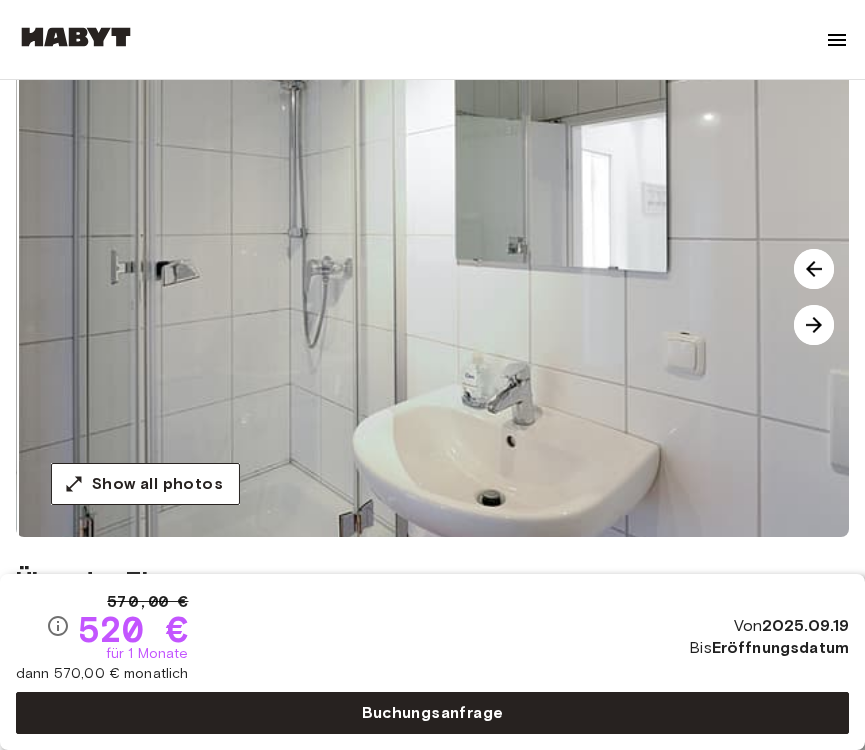click at bounding box center (814, 325) 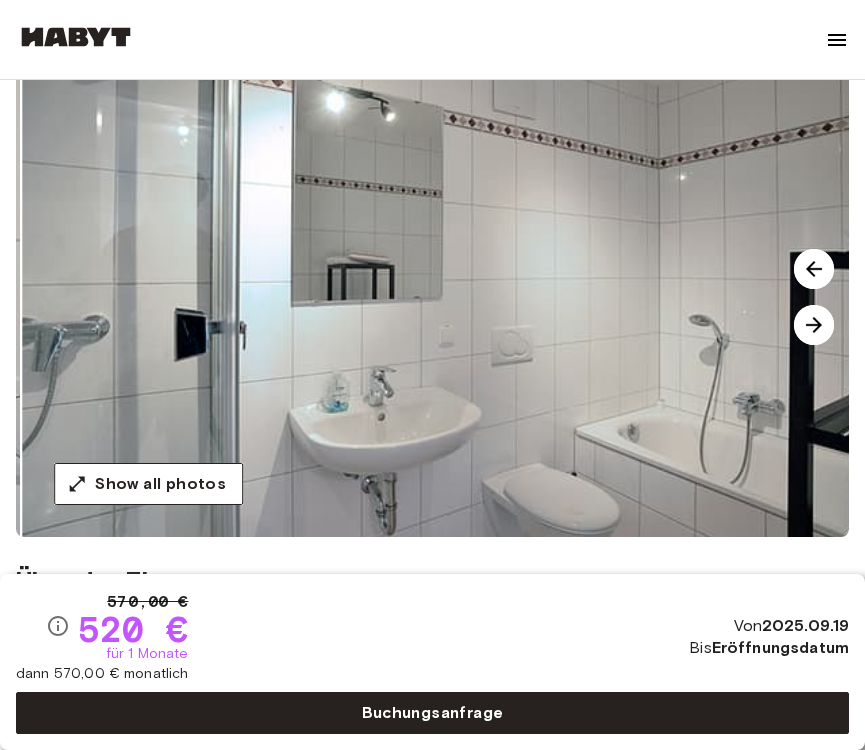 click at bounding box center (814, 325) 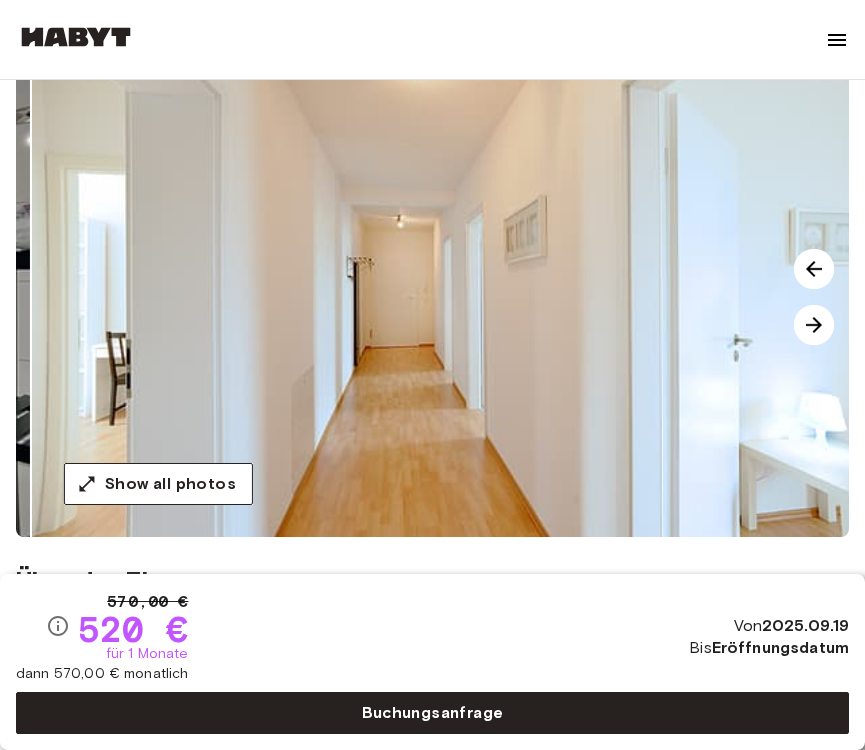 click at bounding box center (814, 325) 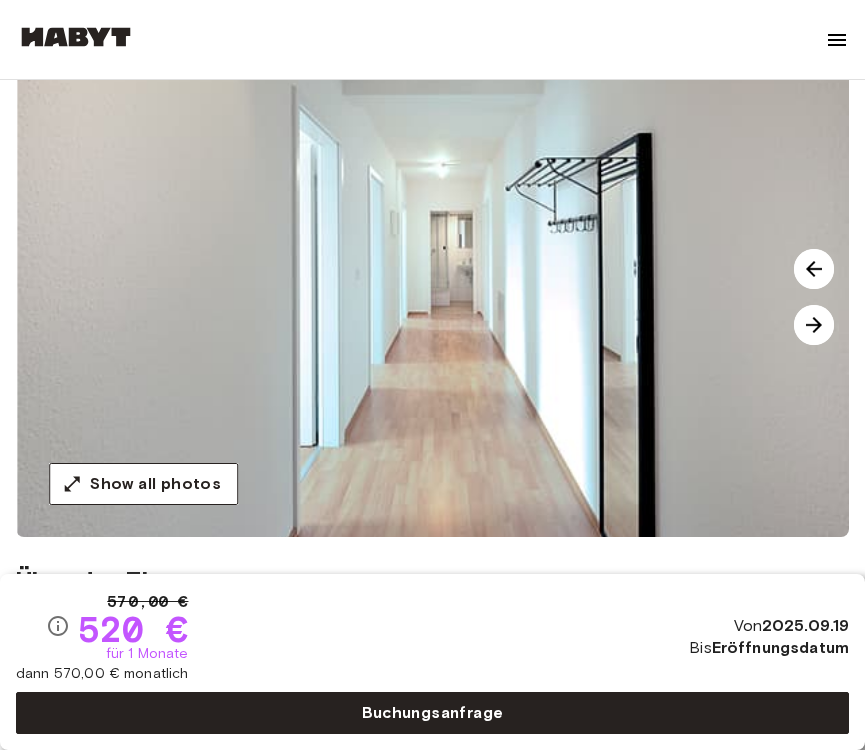 click at bounding box center [814, 325] 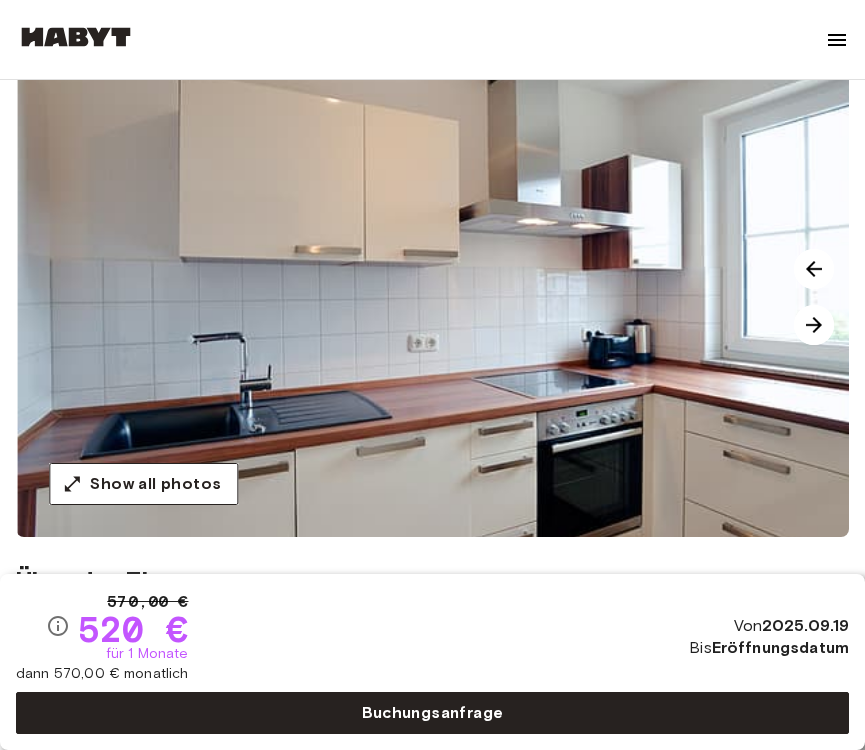 click at bounding box center [814, 325] 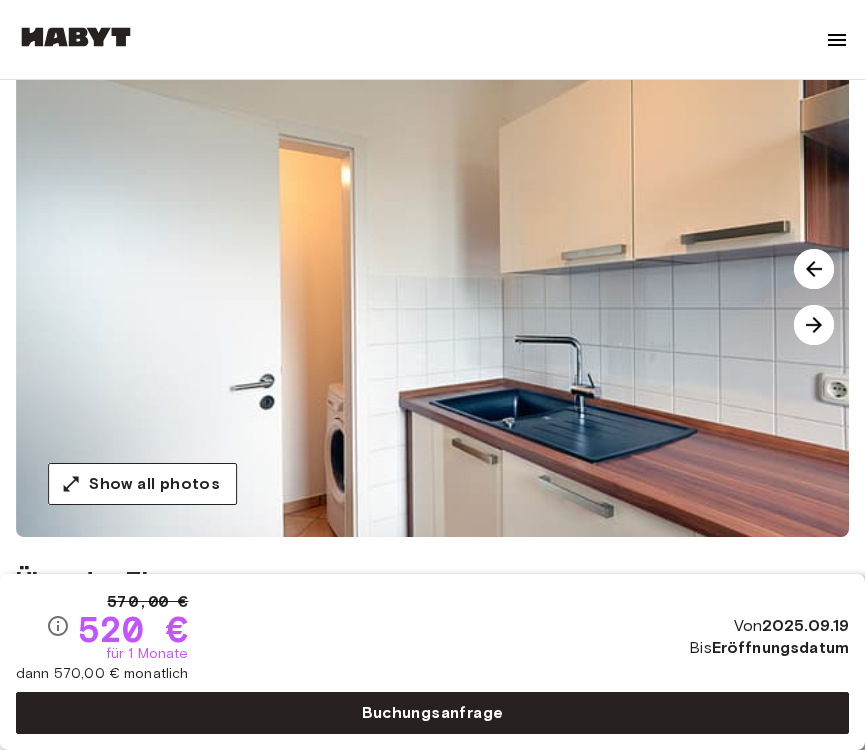 click at bounding box center (814, 325) 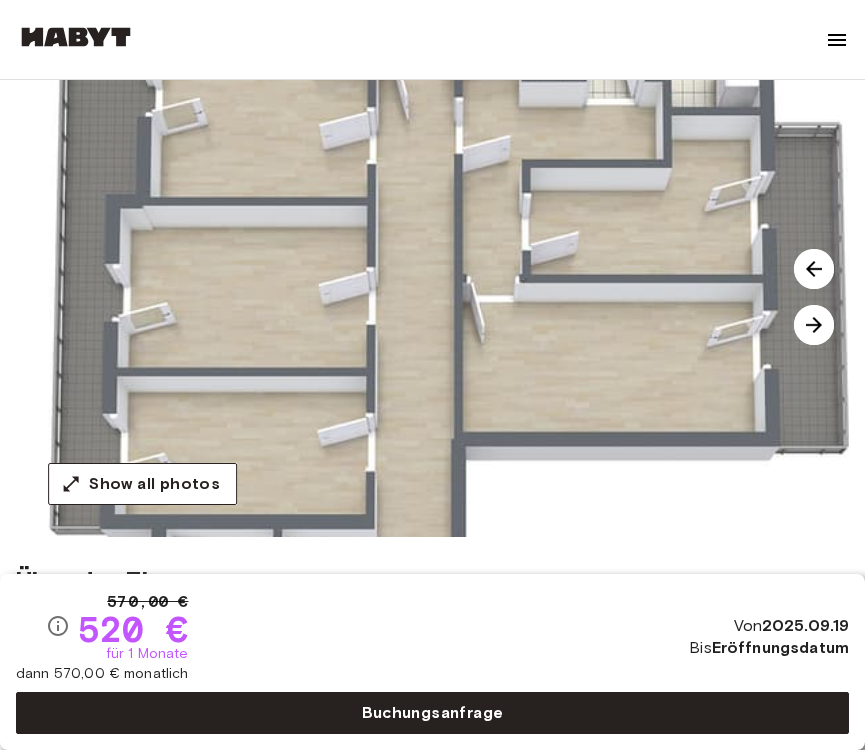 click at bounding box center (814, 325) 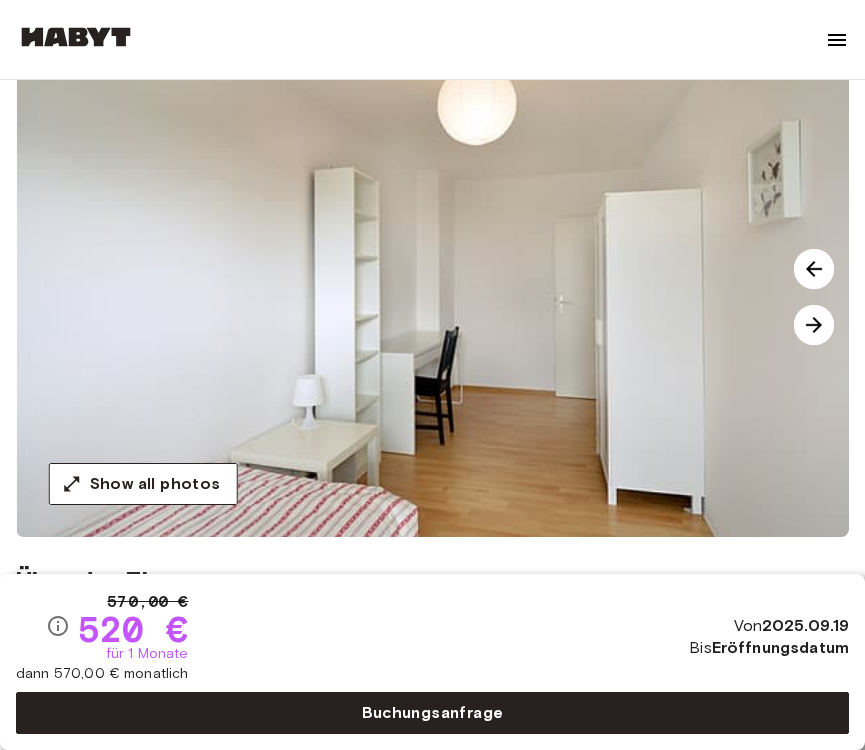 click at bounding box center [814, 325] 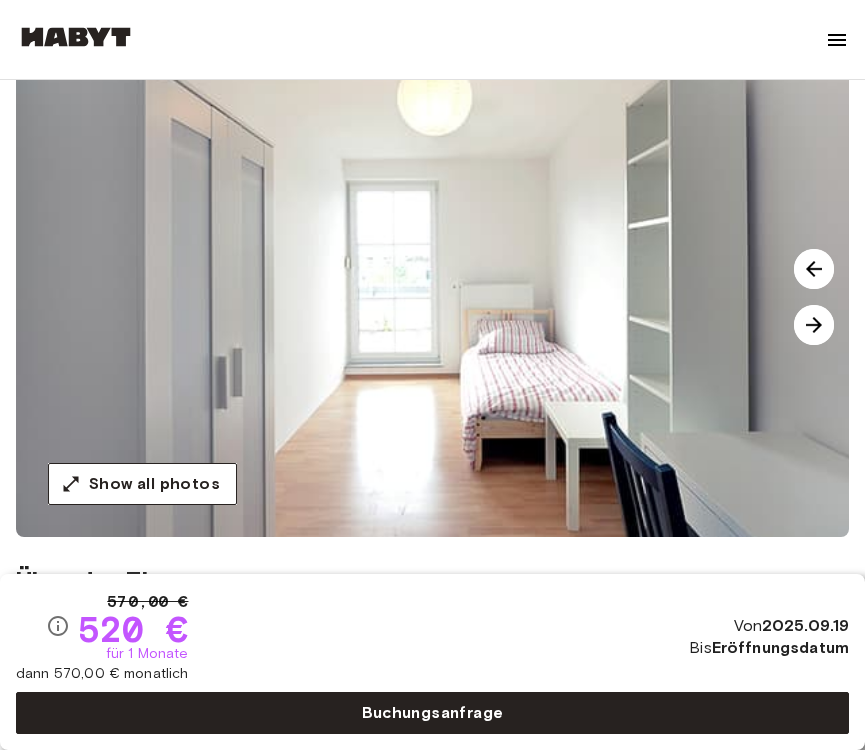 click at bounding box center [814, 325] 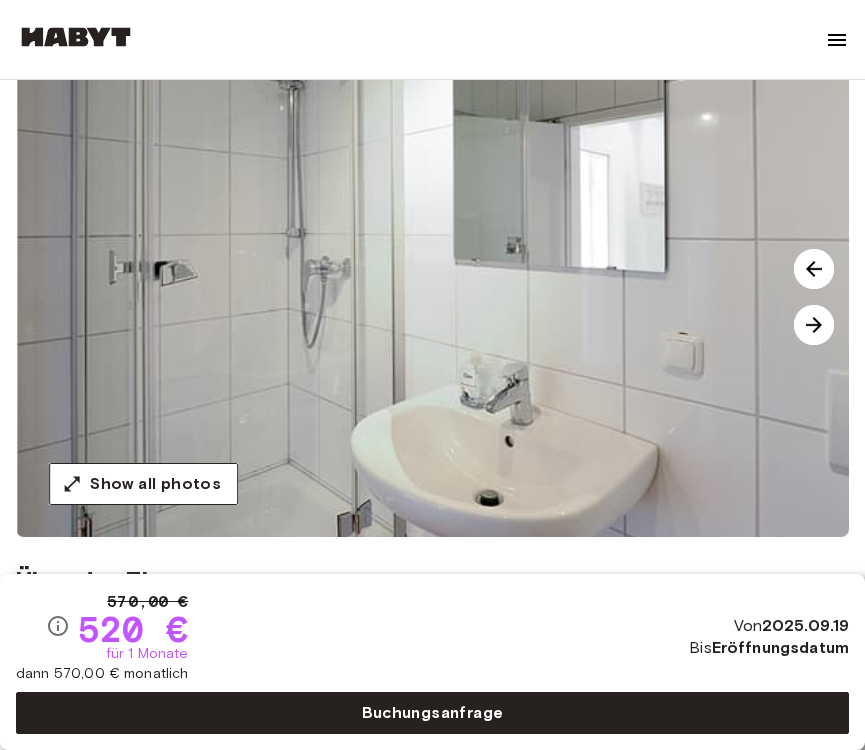 click at bounding box center [814, 325] 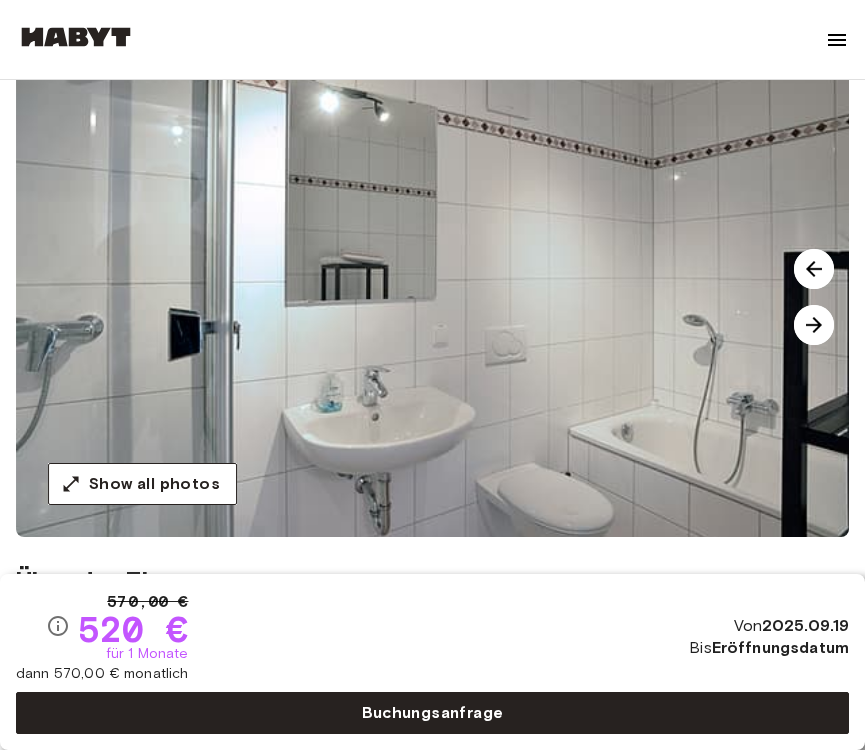 click at bounding box center [814, 325] 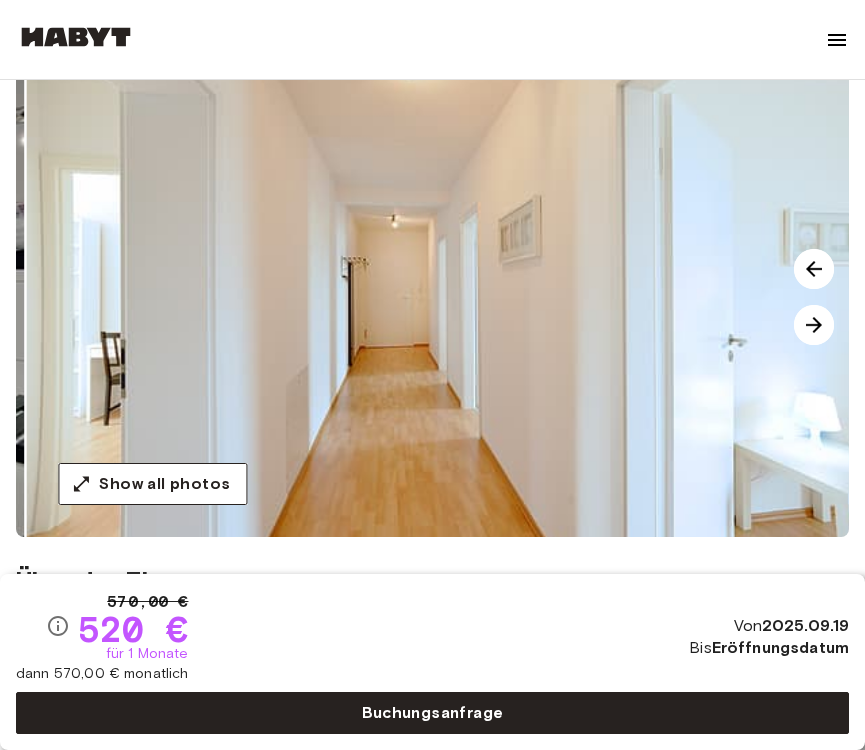 click at bounding box center [814, 325] 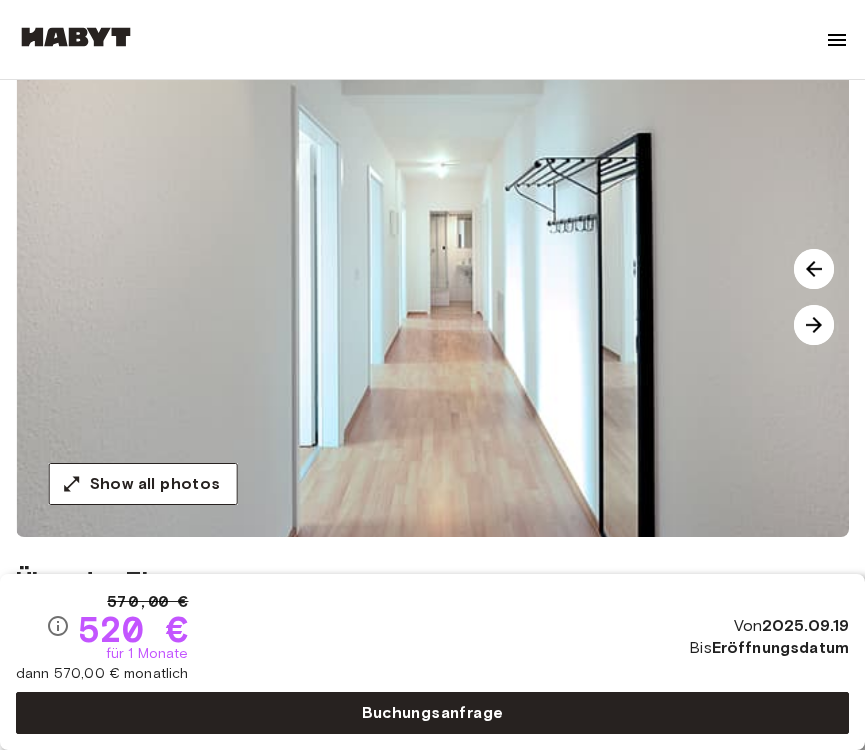 click at bounding box center (814, 269) 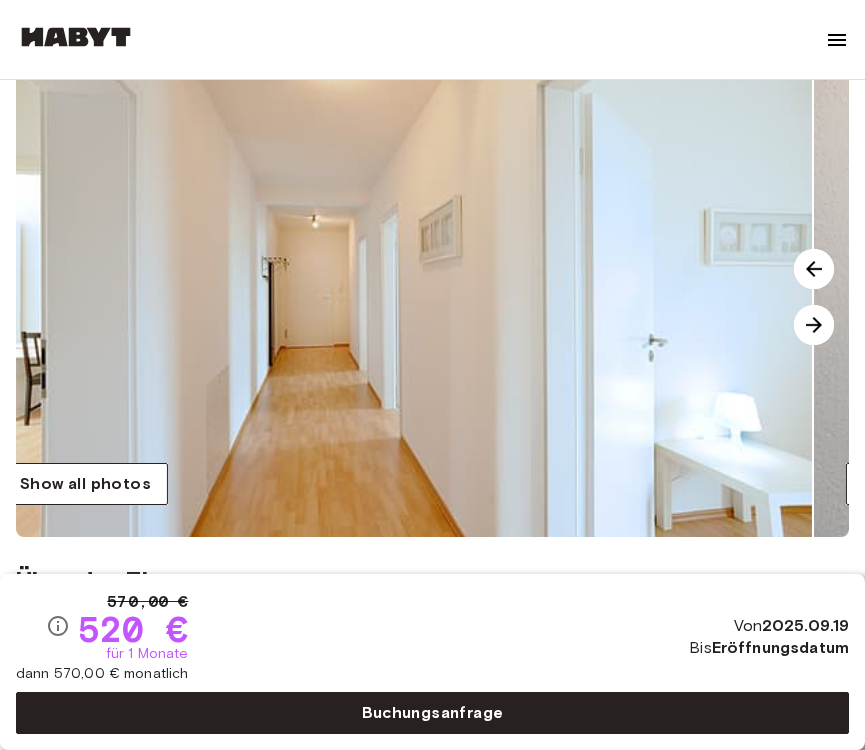 click at bounding box center (814, 269) 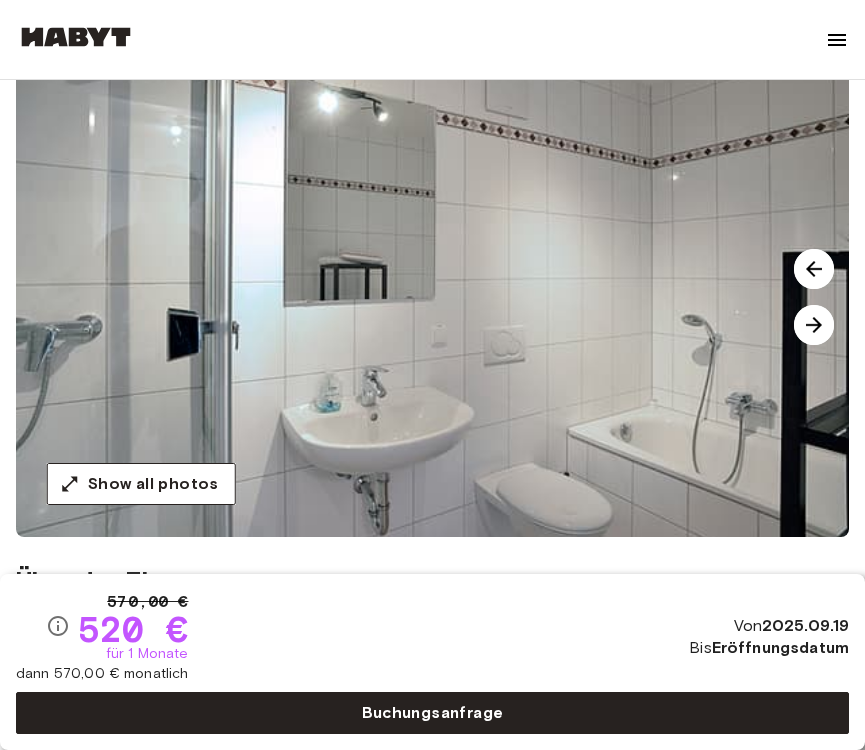 click at bounding box center [814, 269] 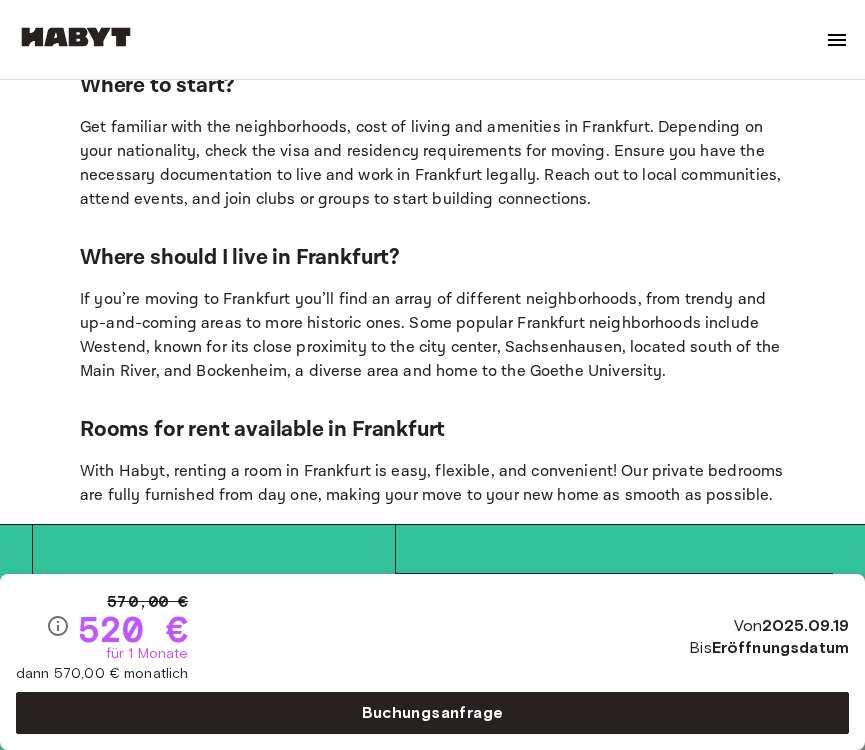 scroll, scrollTop: 3535, scrollLeft: 0, axis: vertical 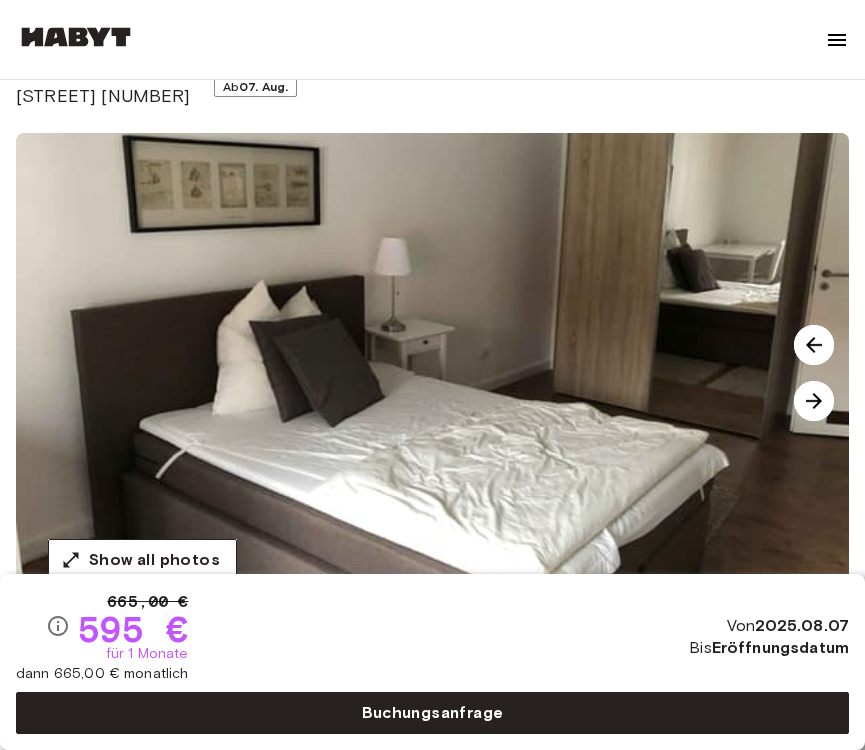 click at bounding box center [814, 401] 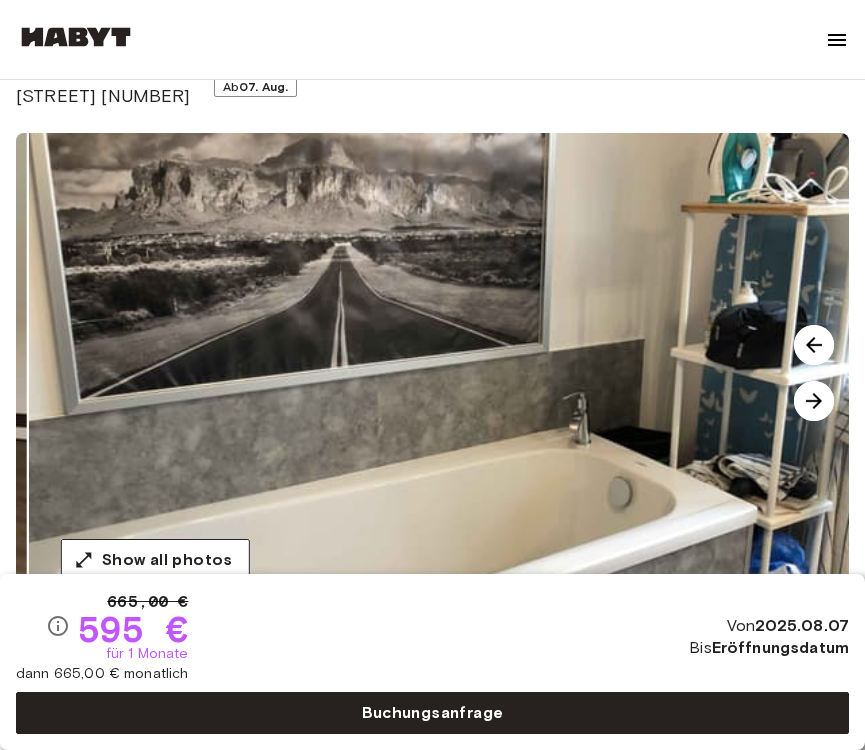 click at bounding box center (814, 401) 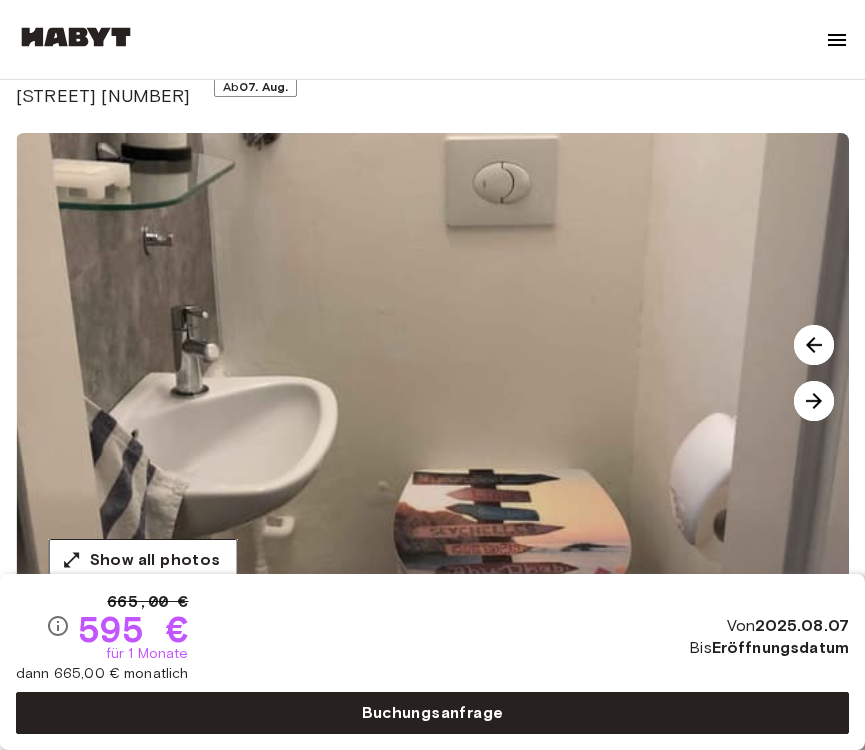click at bounding box center (814, 401) 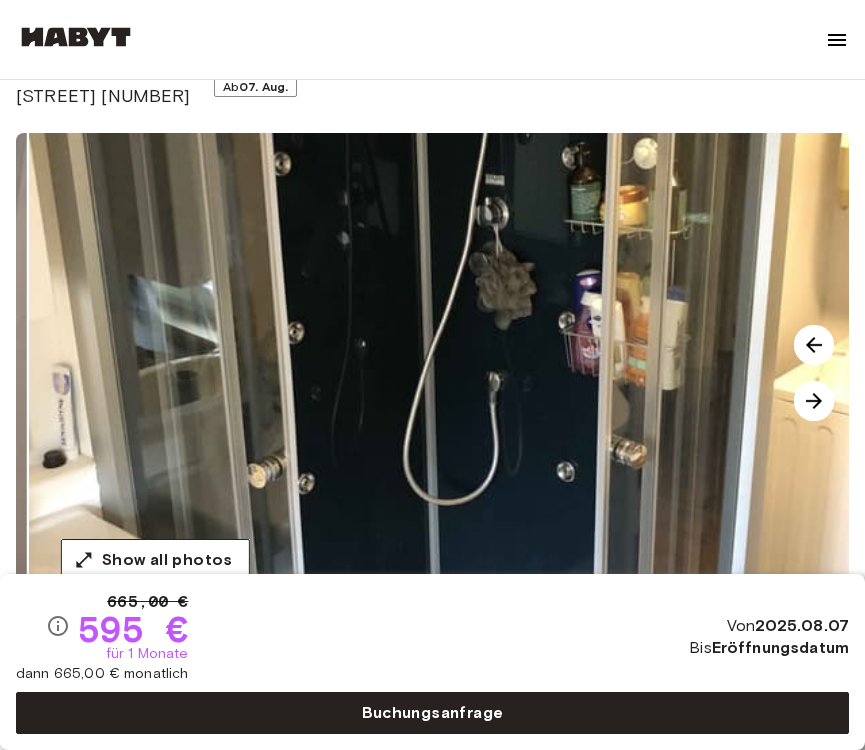 click at bounding box center (814, 401) 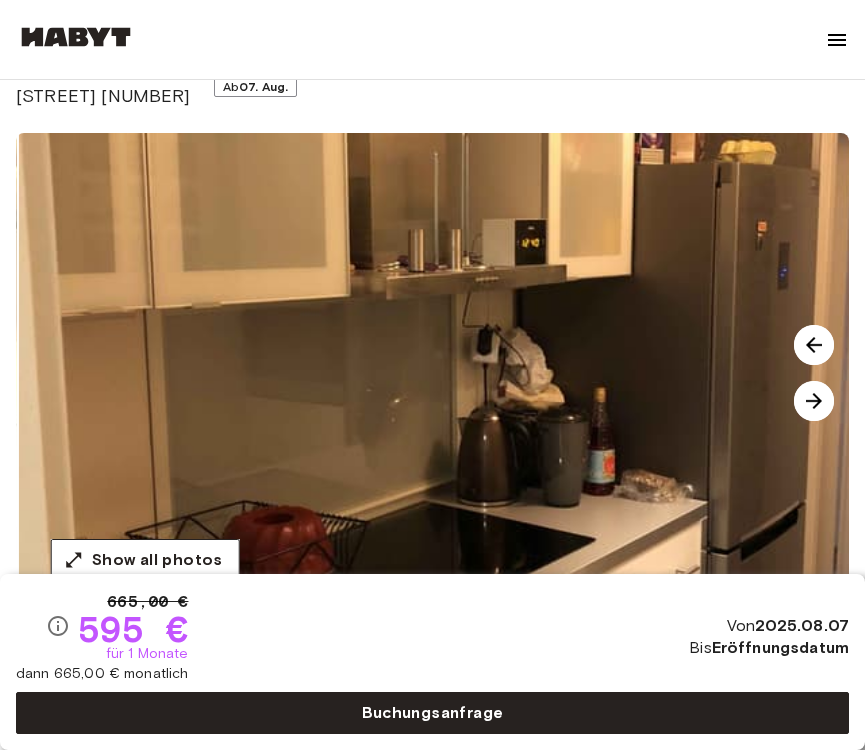 click at bounding box center (814, 401) 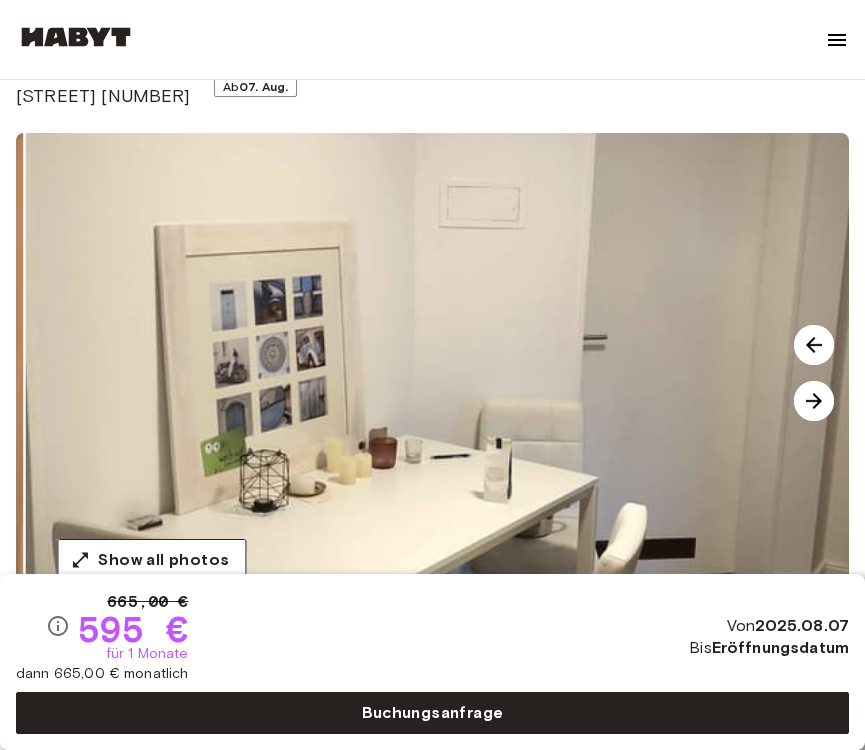 click at bounding box center [814, 401] 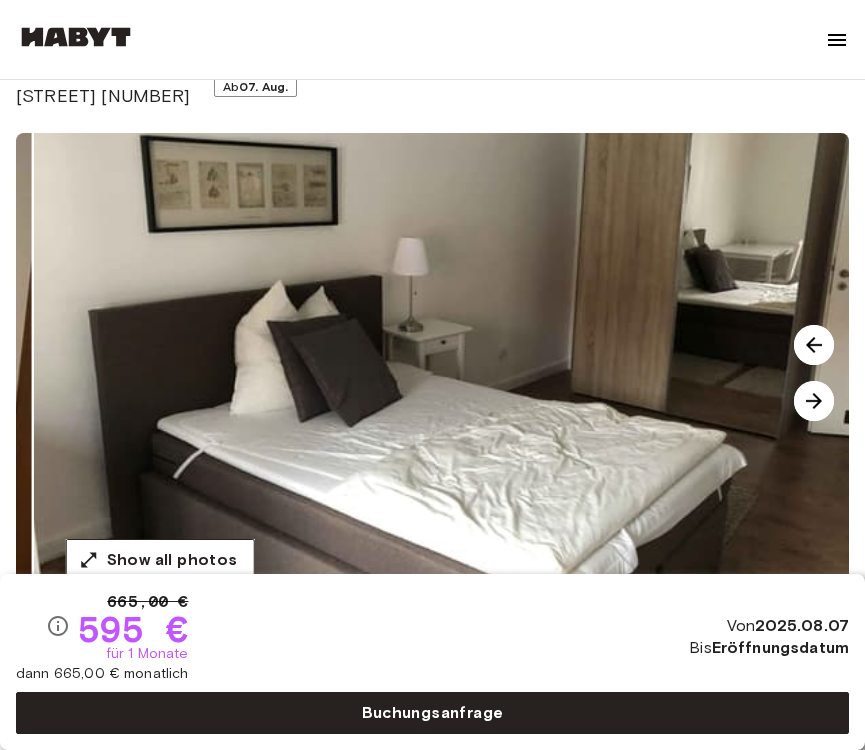 click at bounding box center (814, 401) 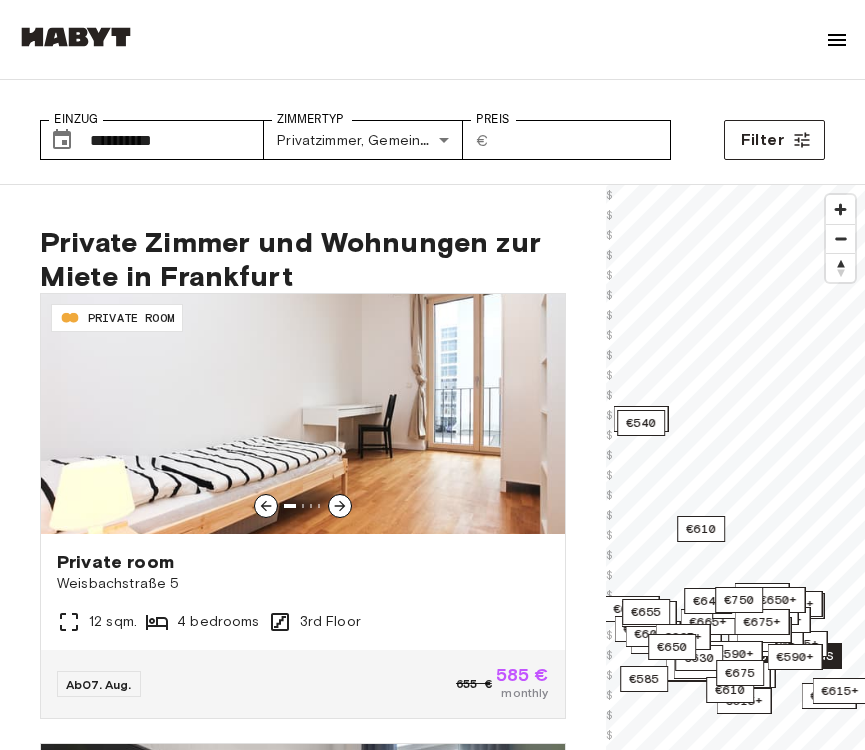 scroll, scrollTop: 0, scrollLeft: 0, axis: both 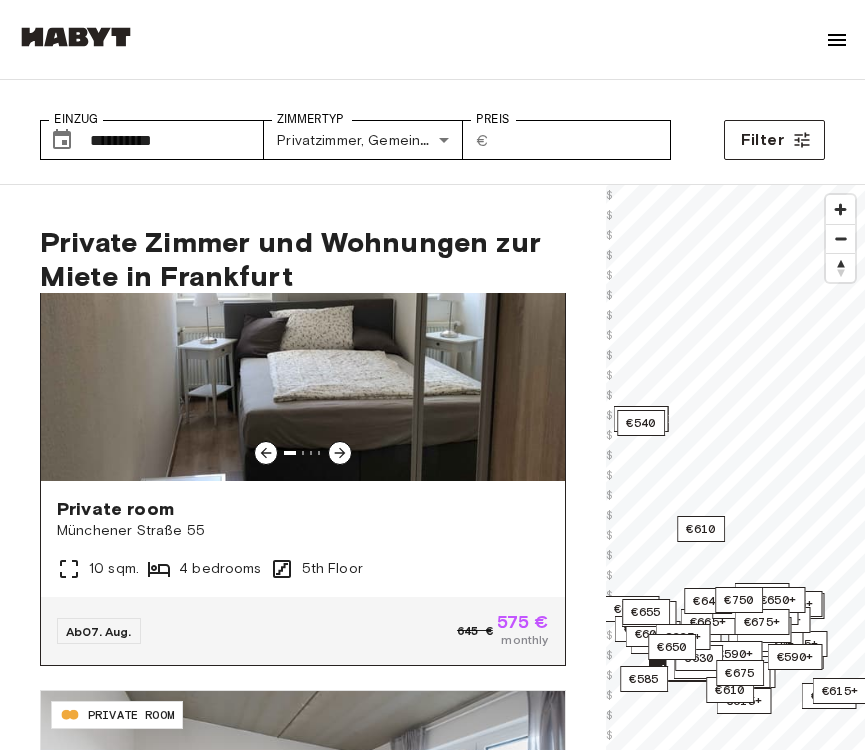 click 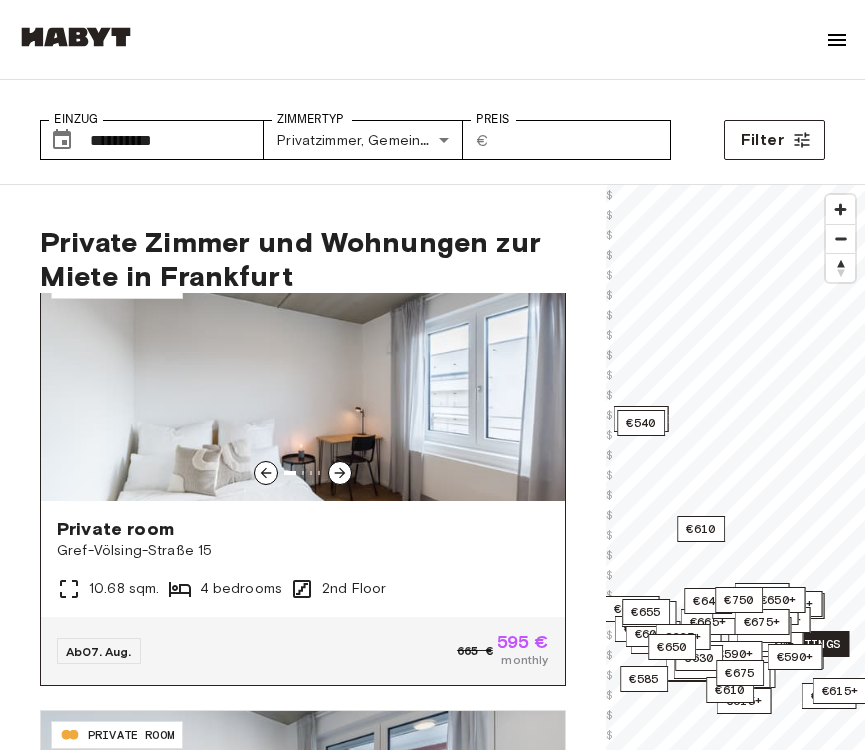 scroll, scrollTop: 1384, scrollLeft: 0, axis: vertical 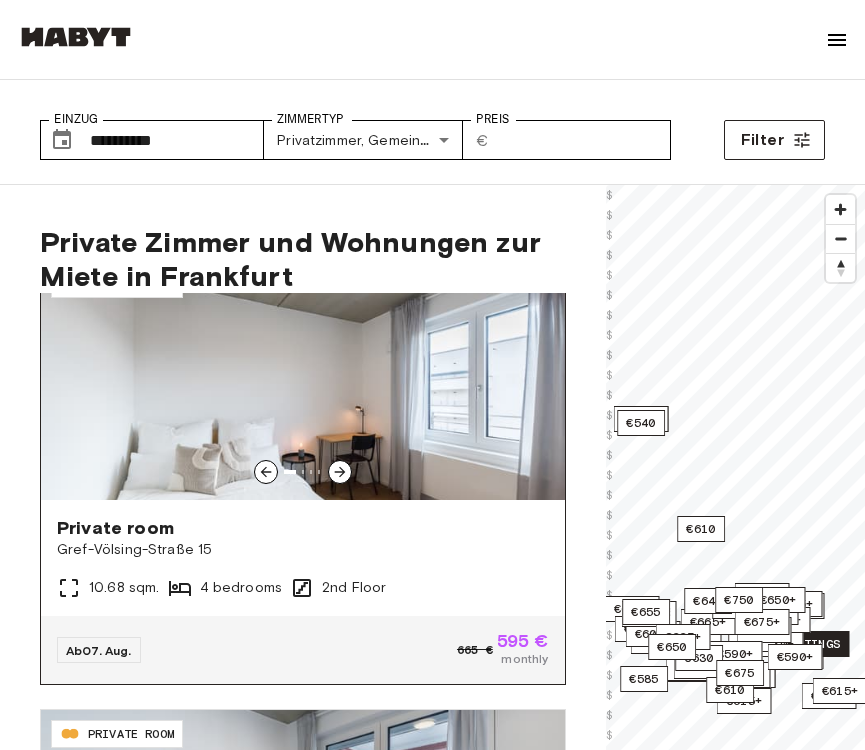 click 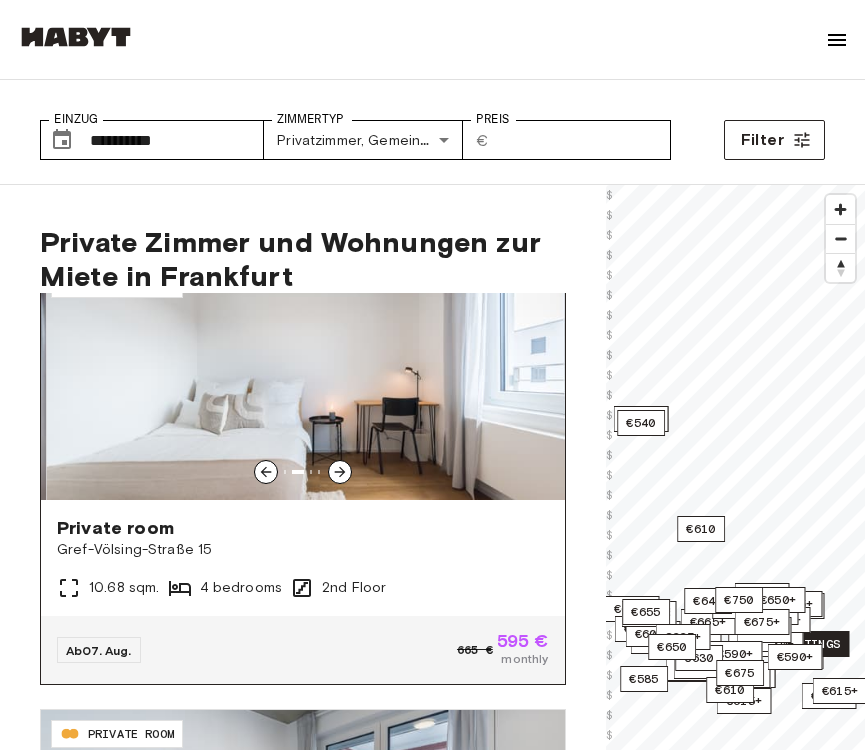 click 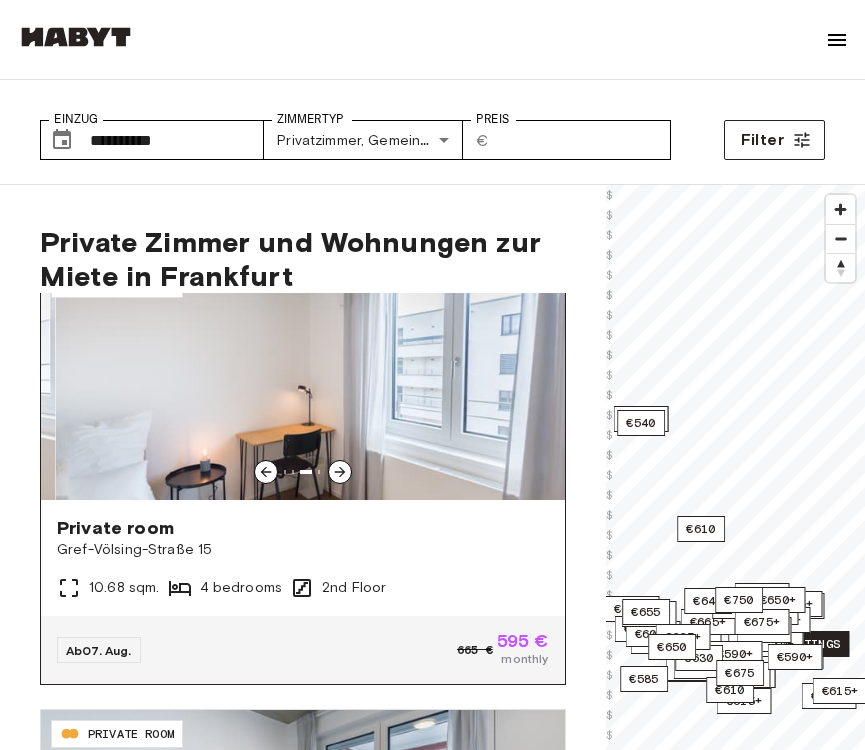click 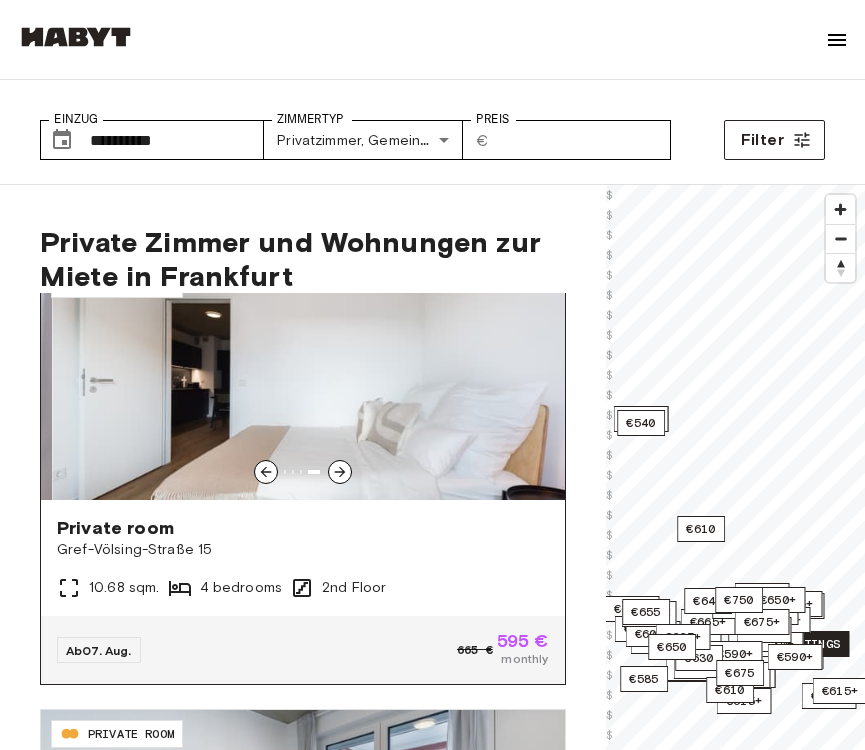 click 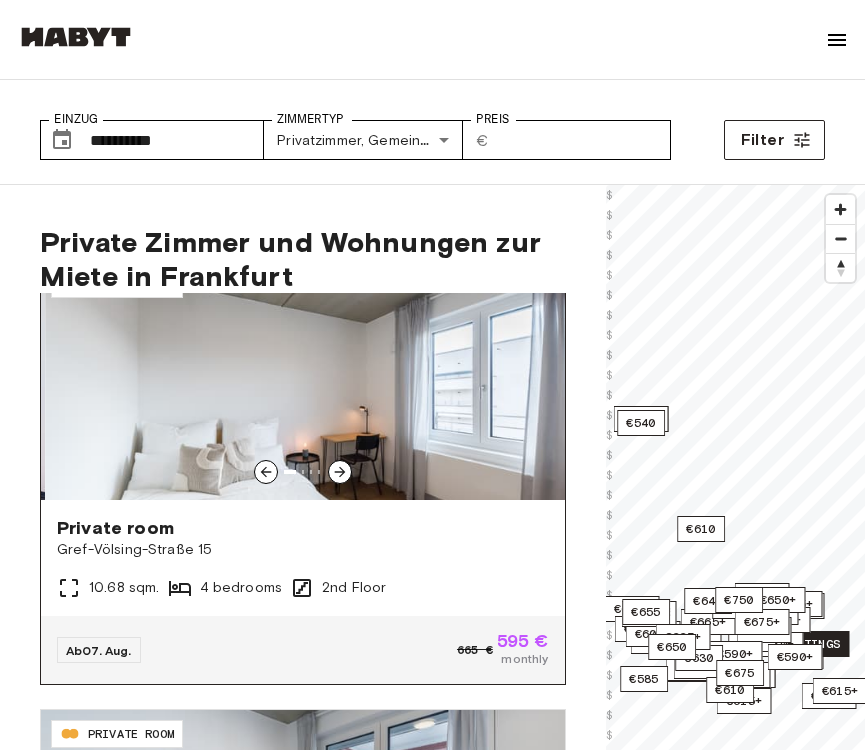 click 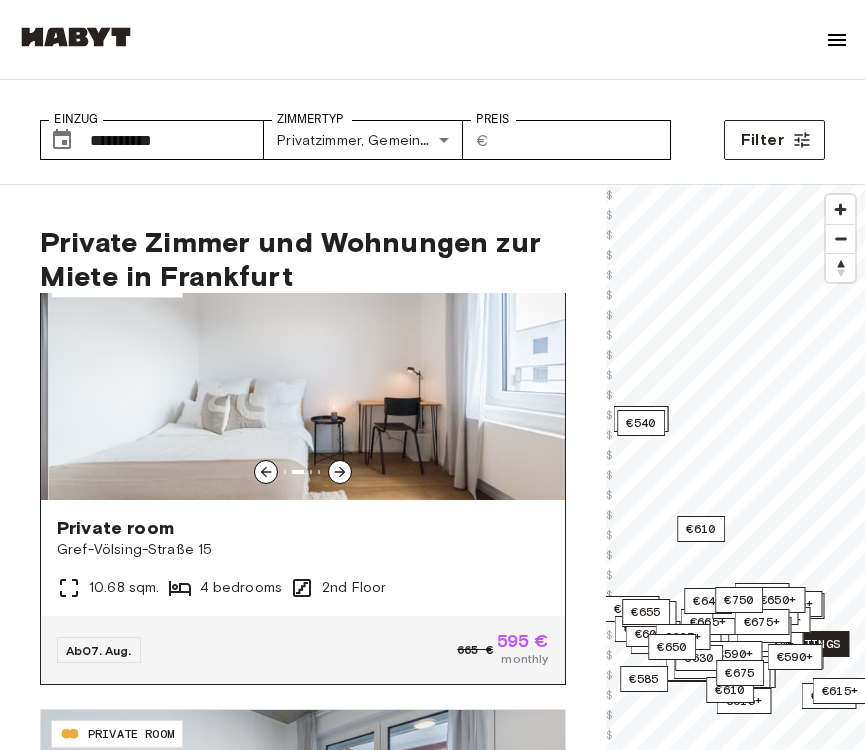 click 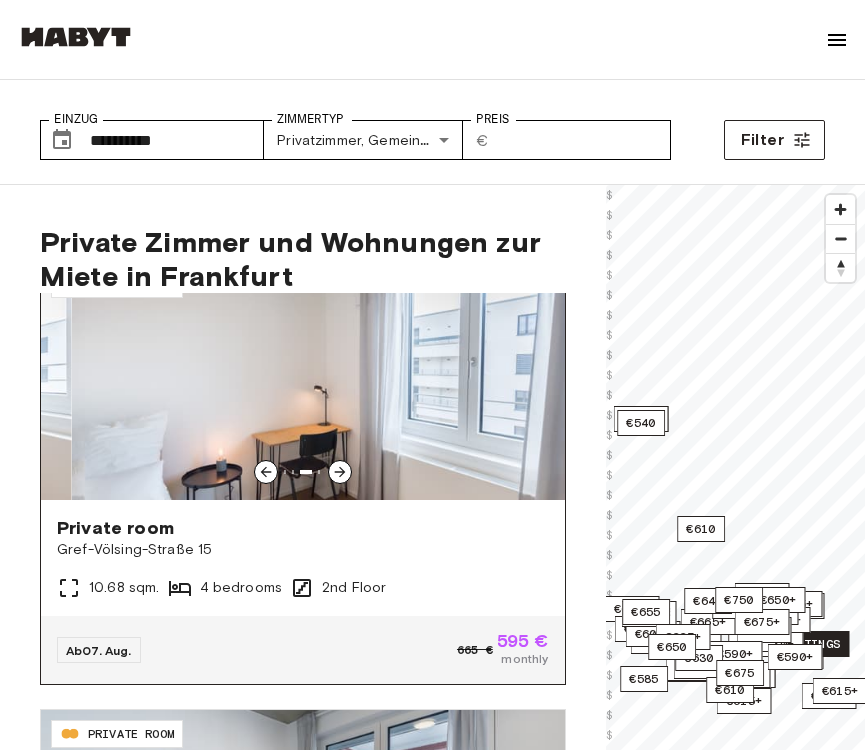 click at bounding box center (334, 380) 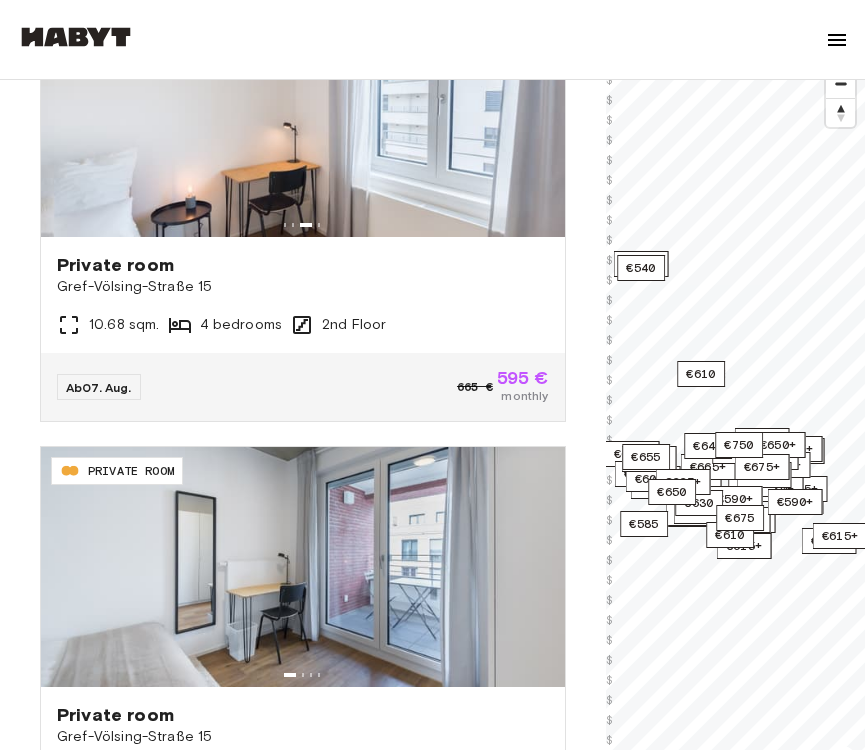 scroll, scrollTop: 265, scrollLeft: 0, axis: vertical 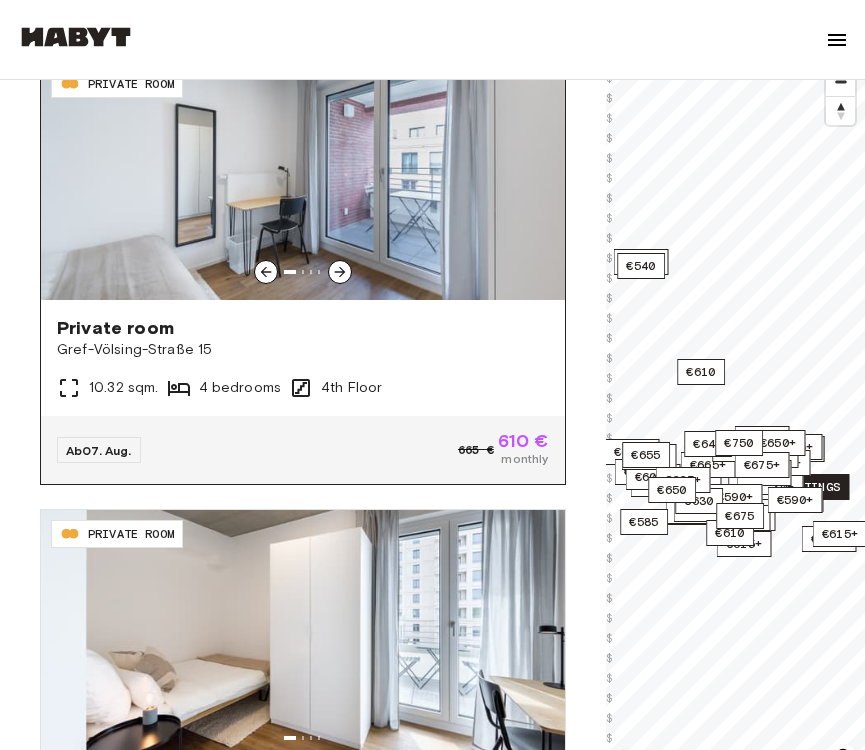 click 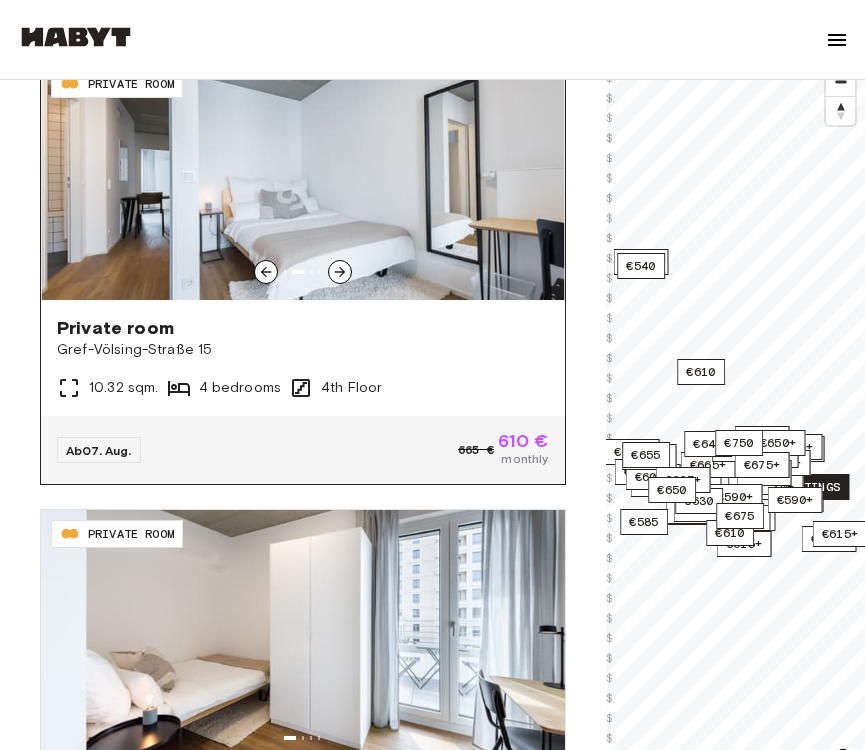 click 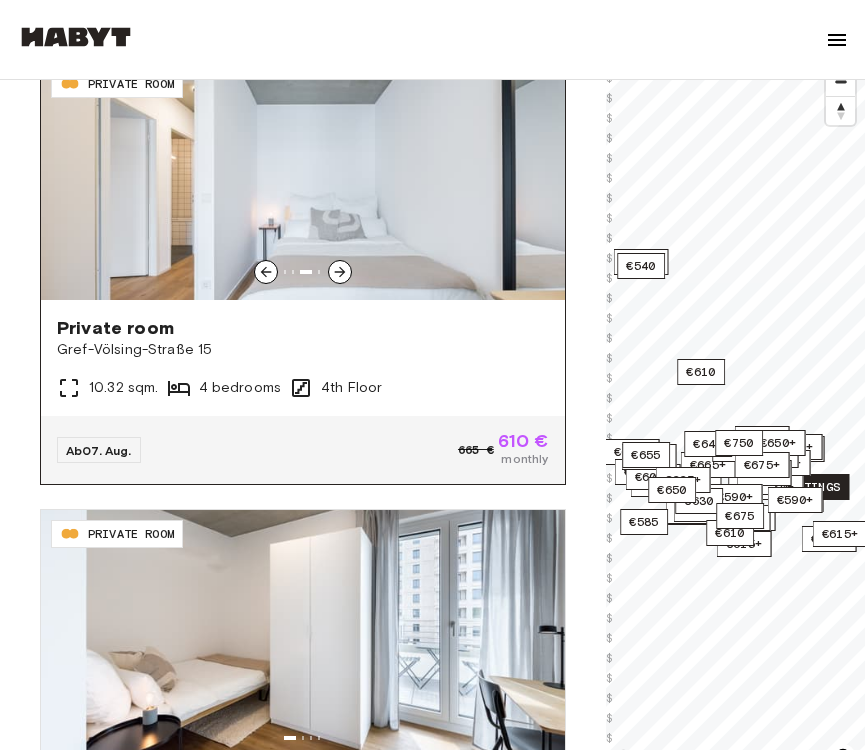 click 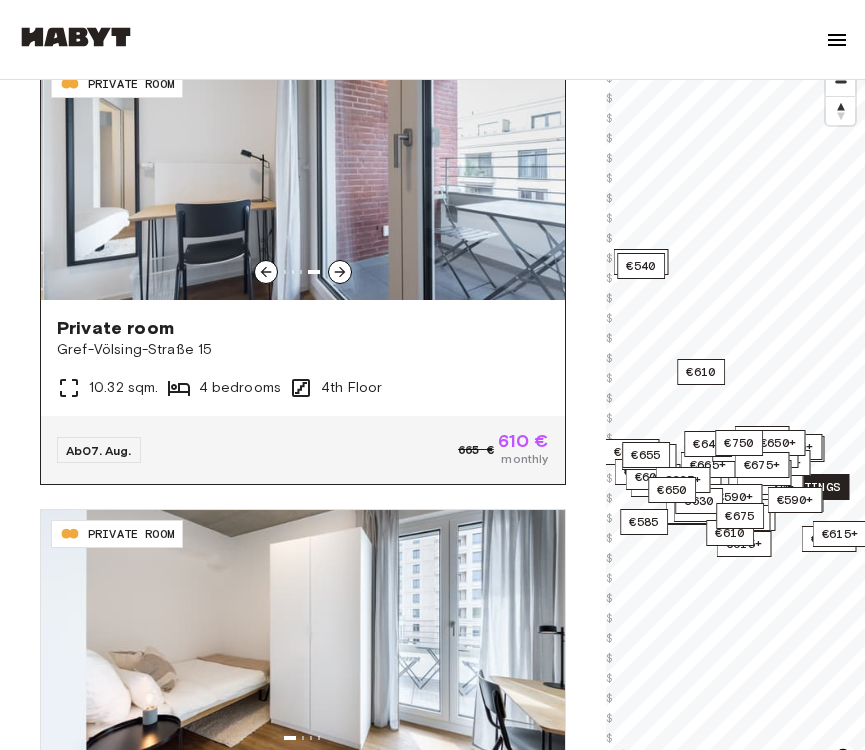 click 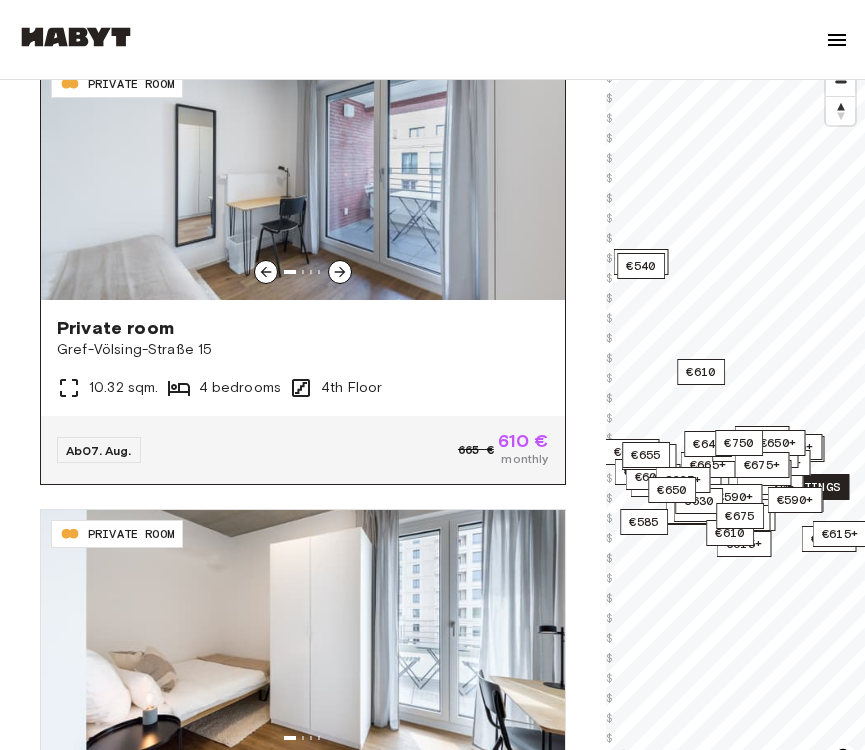 click 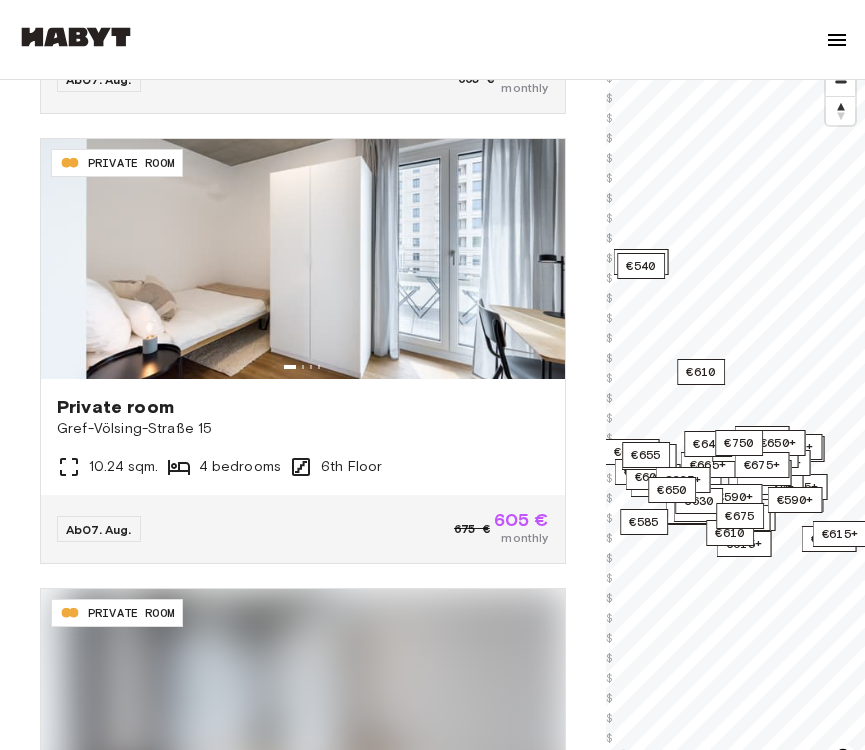 scroll, scrollTop: 2136, scrollLeft: 0, axis: vertical 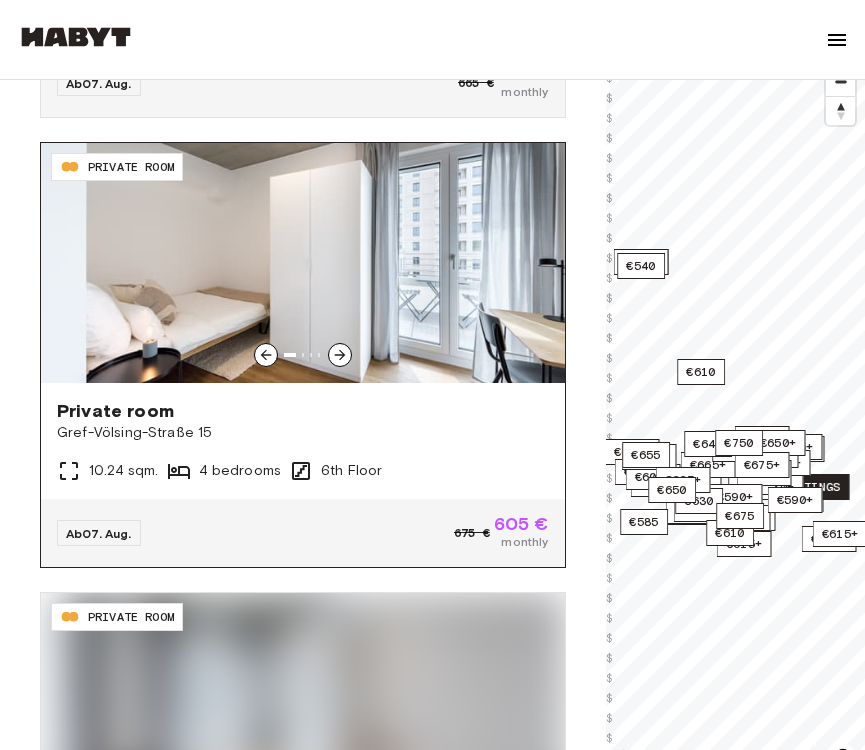 click 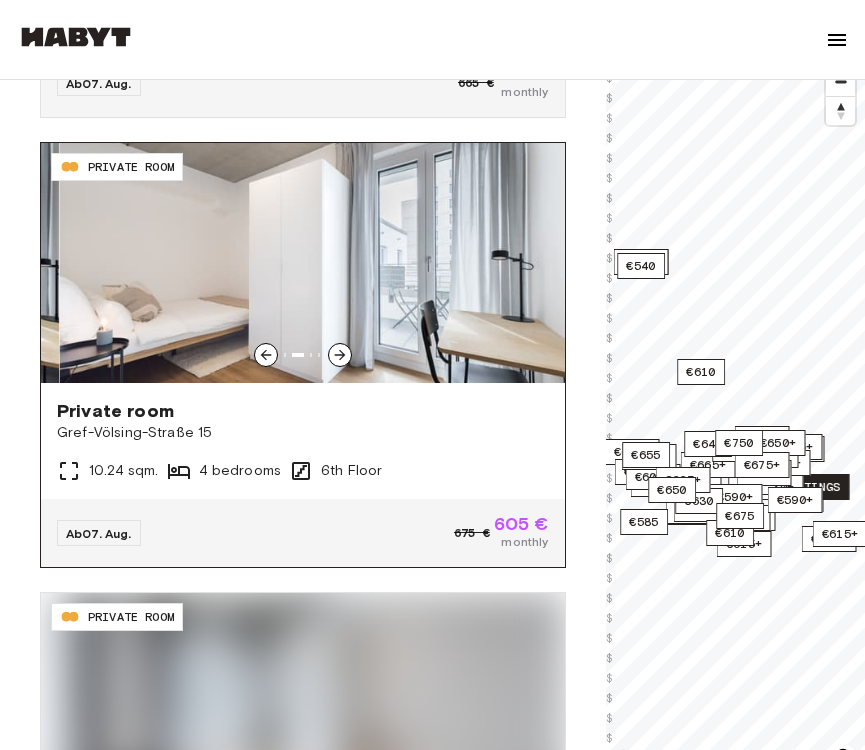 click 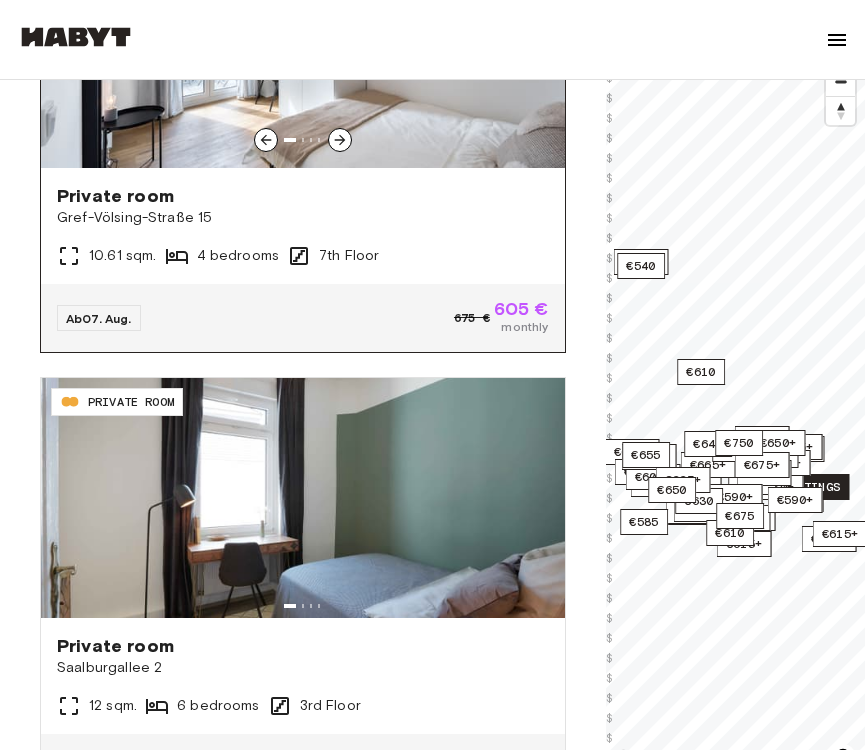 scroll, scrollTop: 2961, scrollLeft: 0, axis: vertical 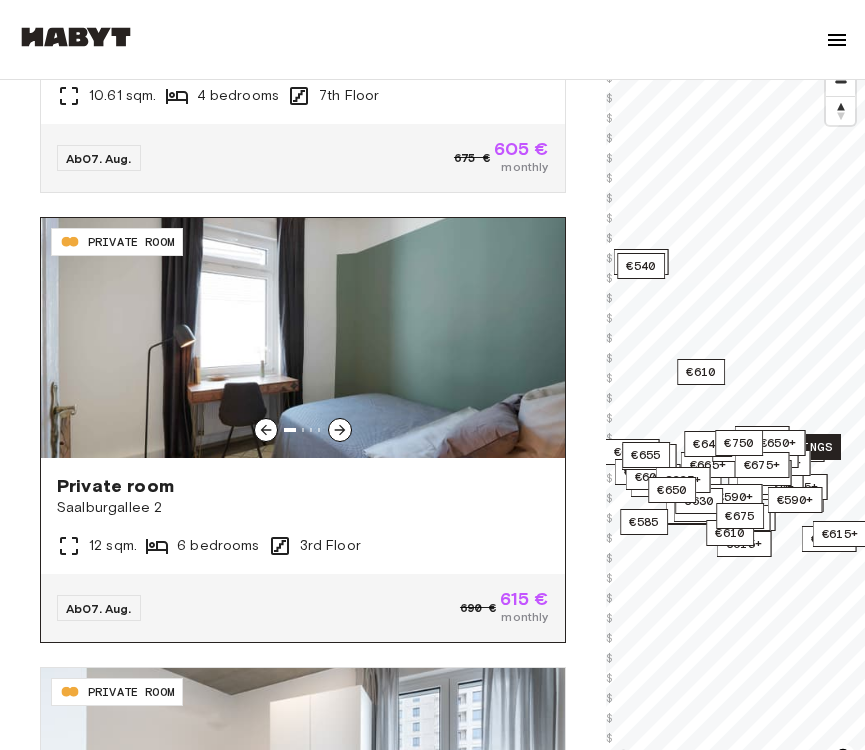 click 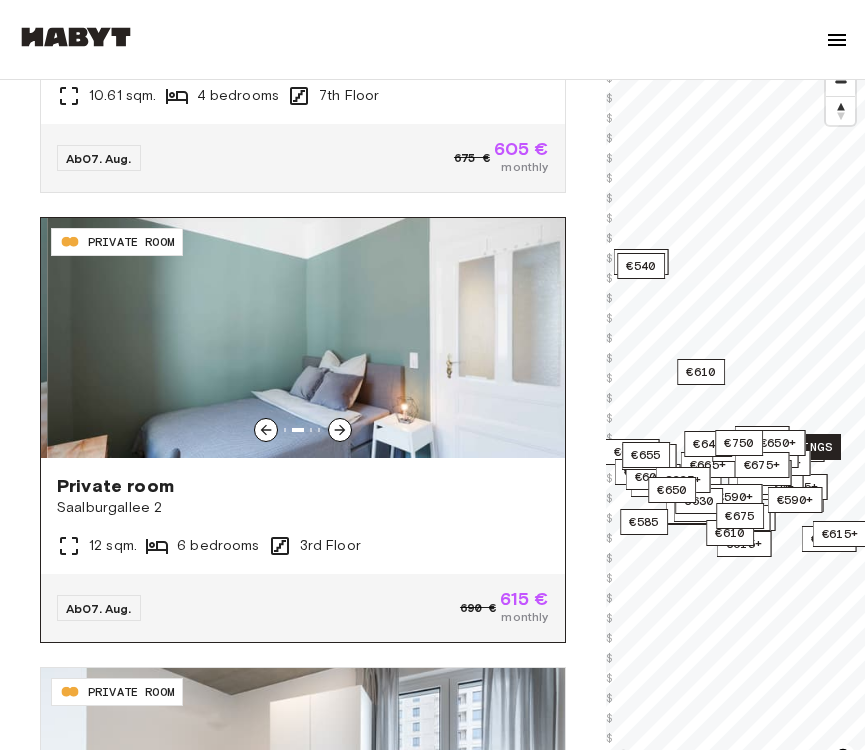 click 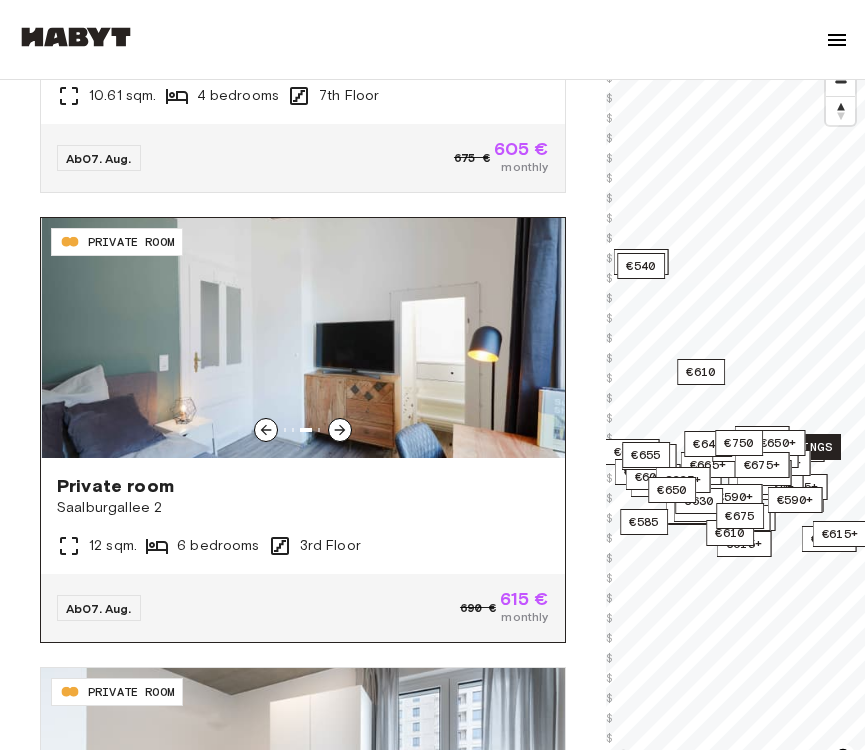 click 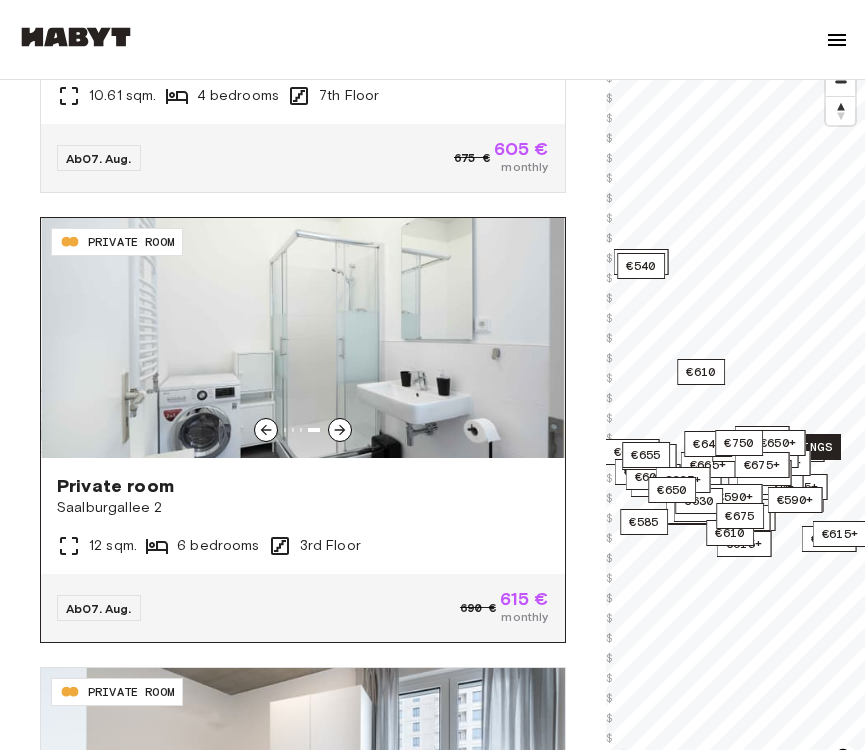 click 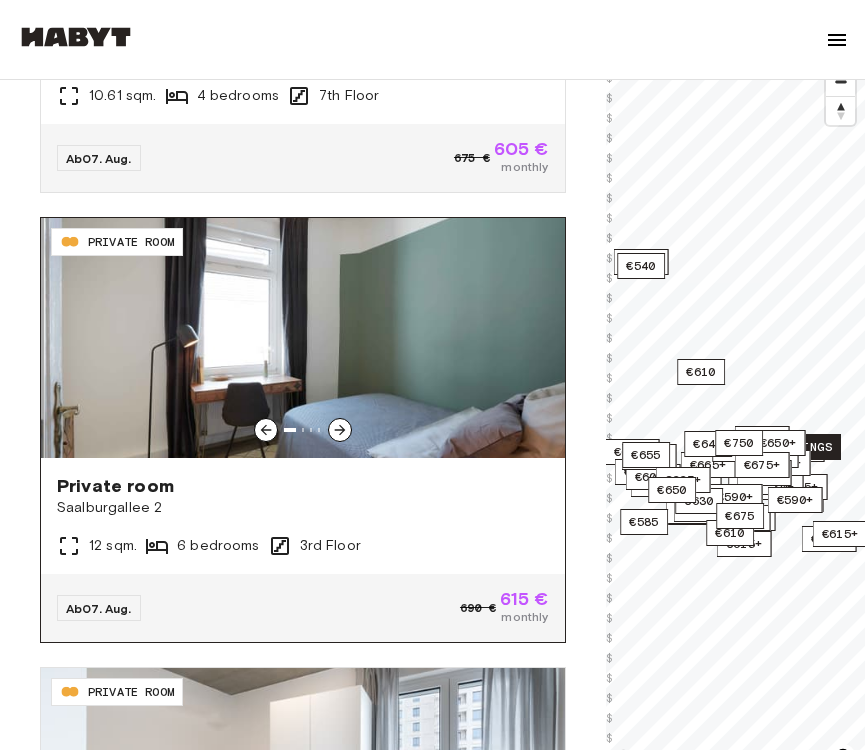click 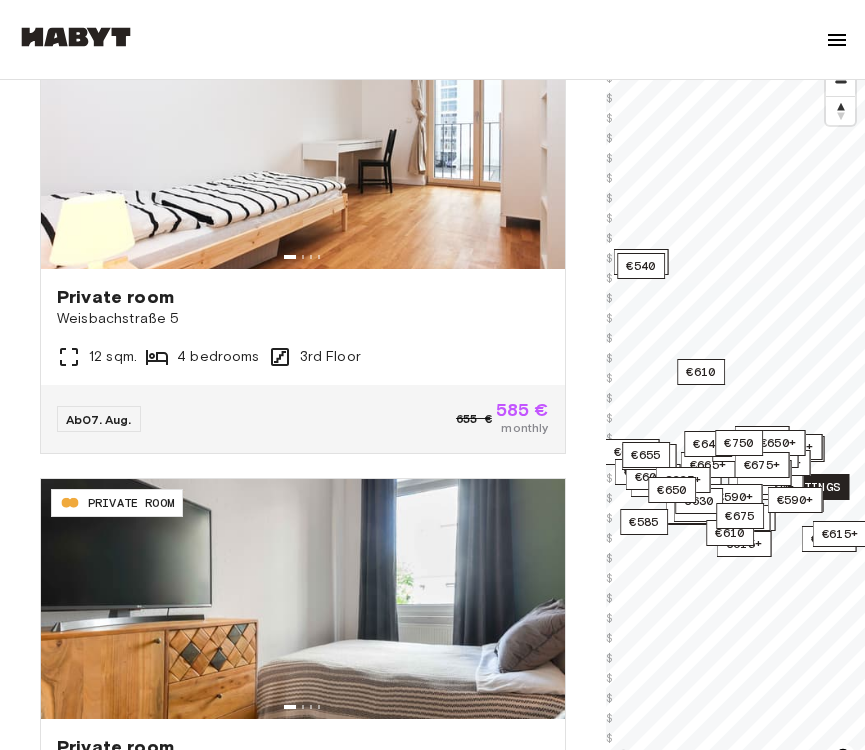 scroll, scrollTop: 0, scrollLeft: 0, axis: both 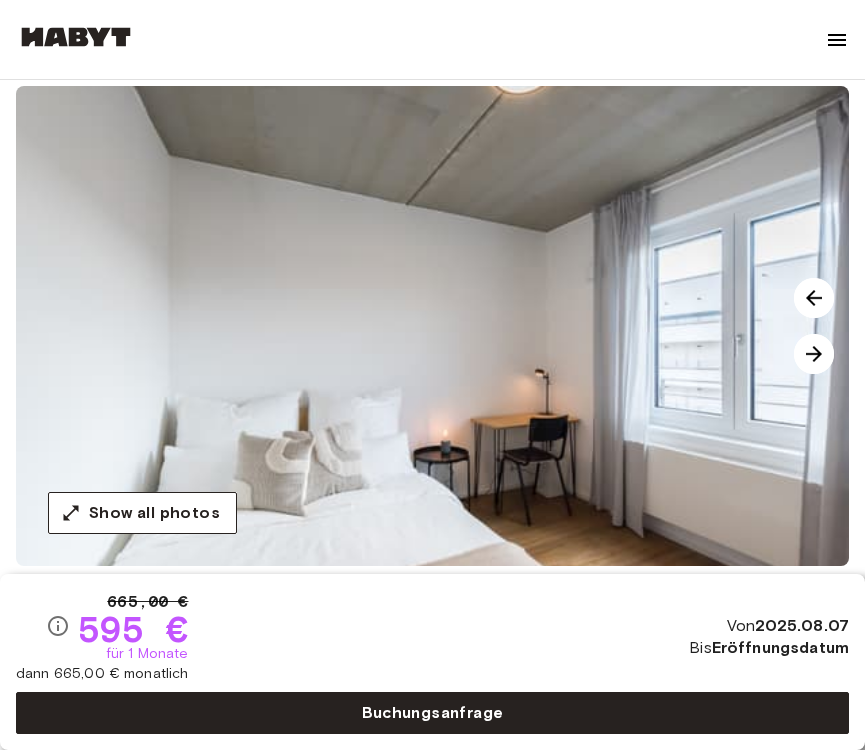 click at bounding box center [814, 354] 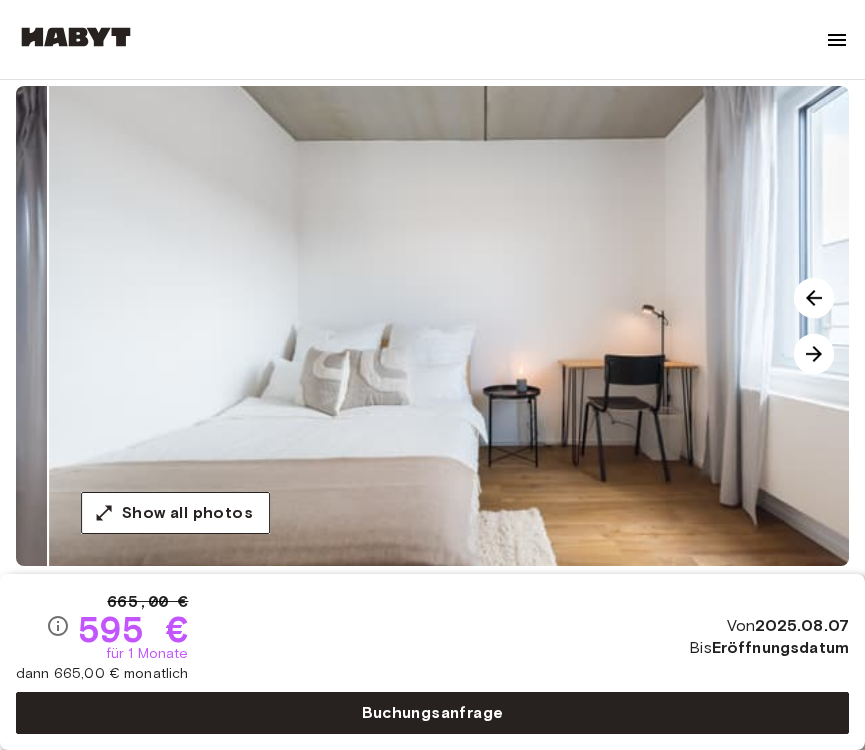 click at bounding box center (814, 354) 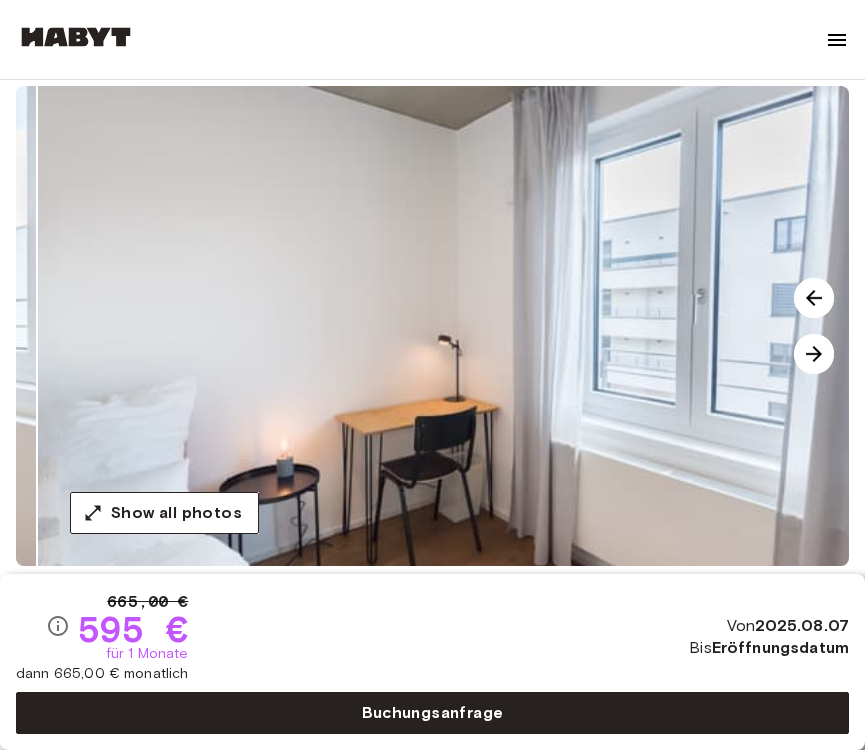 click at bounding box center [814, 354] 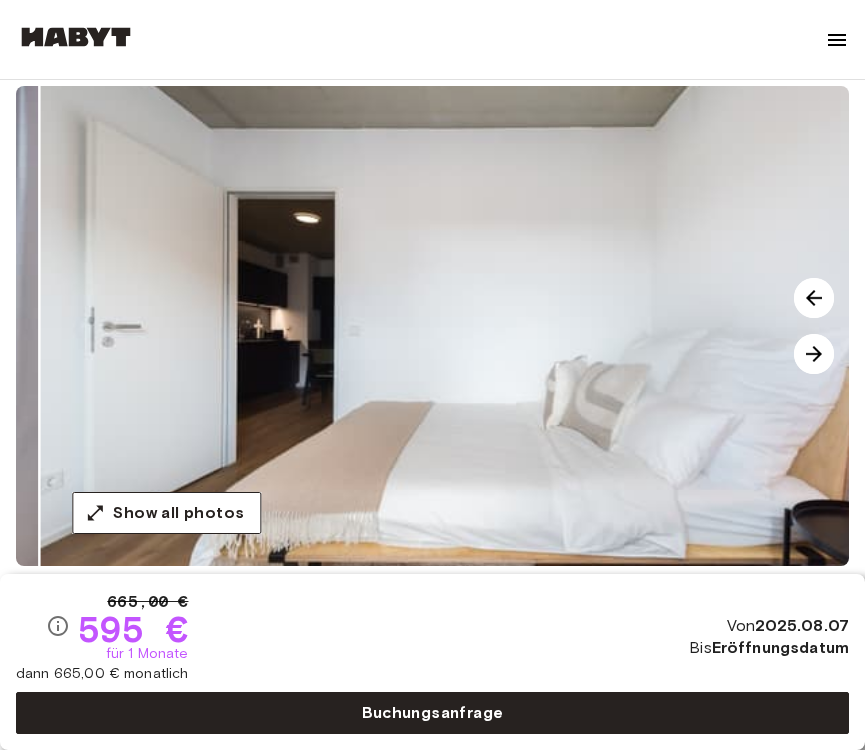 click at bounding box center [814, 354] 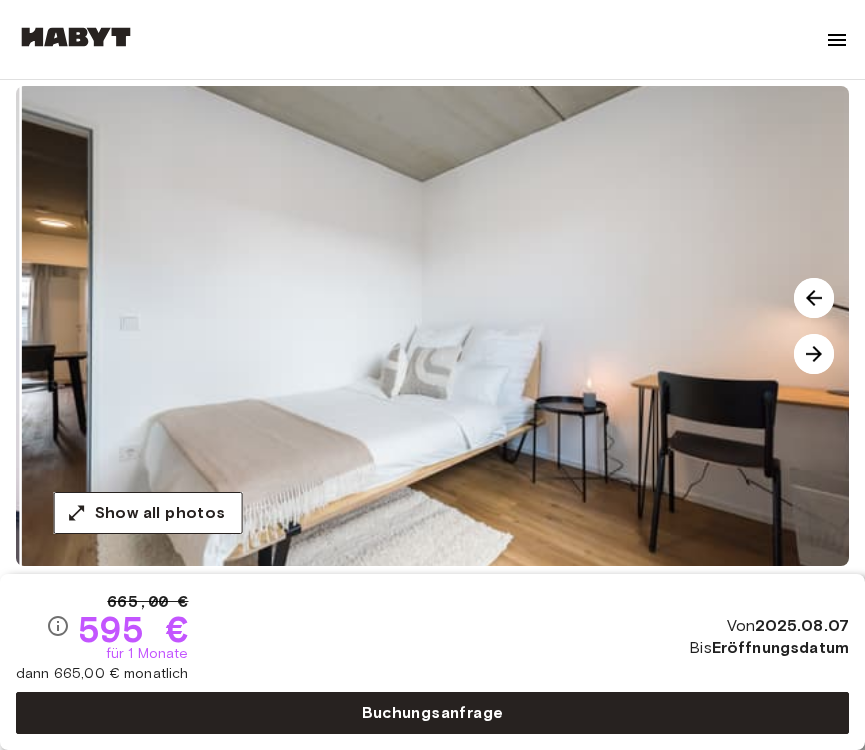 click at bounding box center [814, 354] 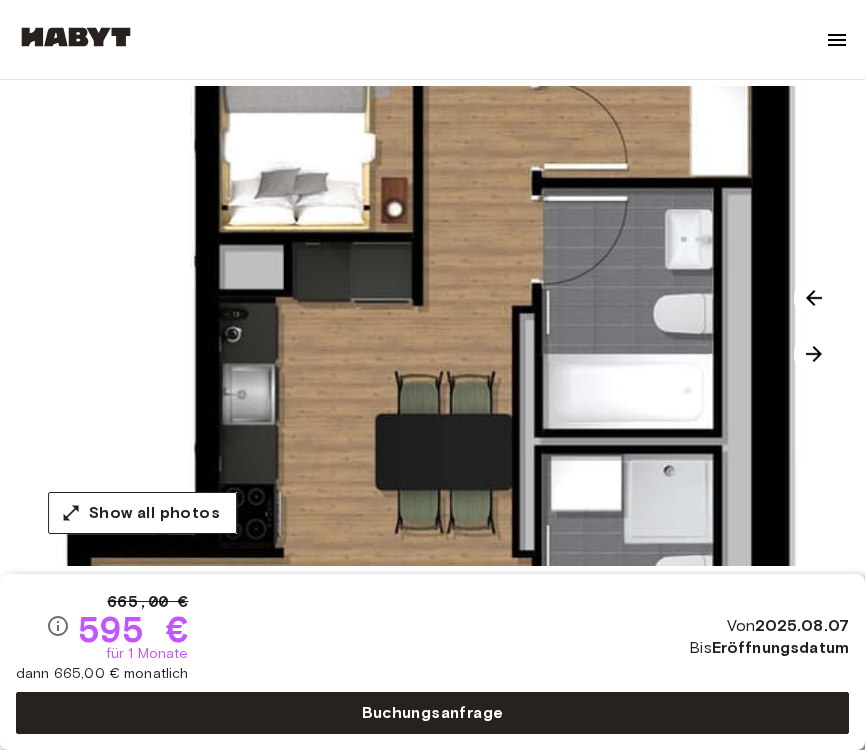 click at bounding box center [814, 354] 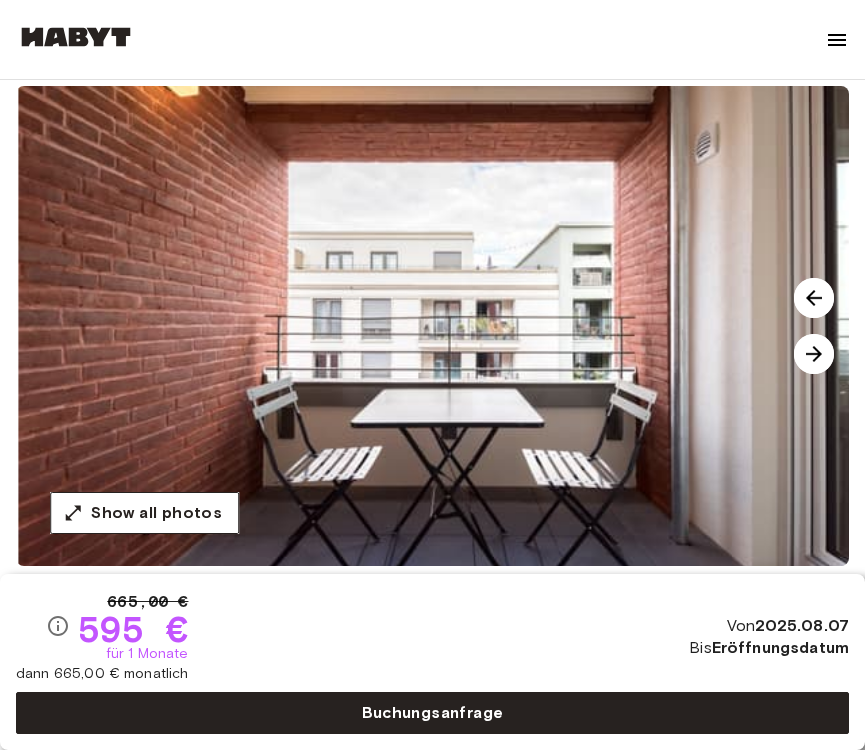 click at bounding box center [814, 354] 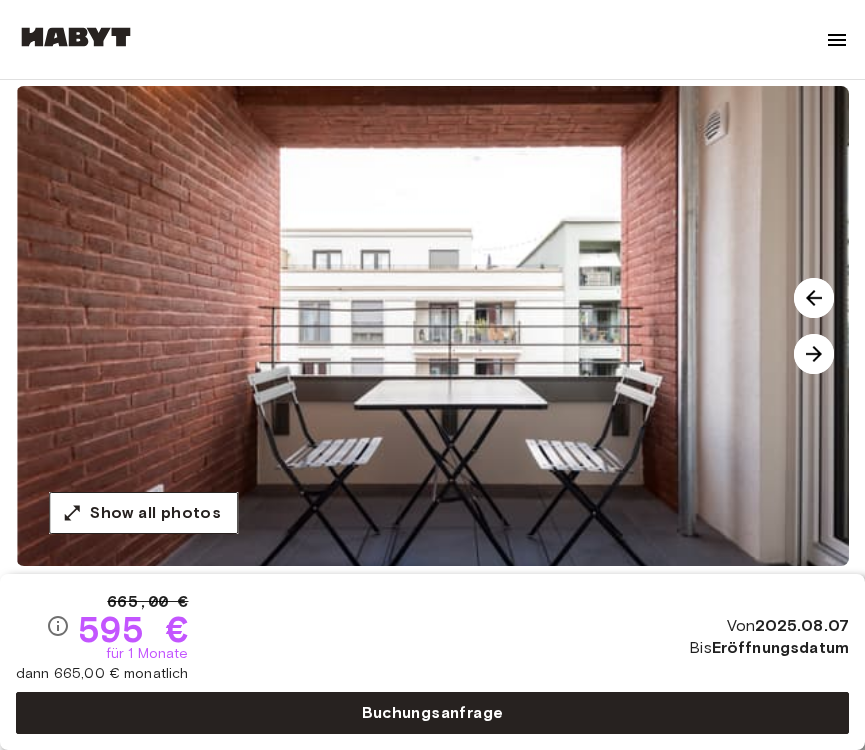 click at bounding box center (814, 354) 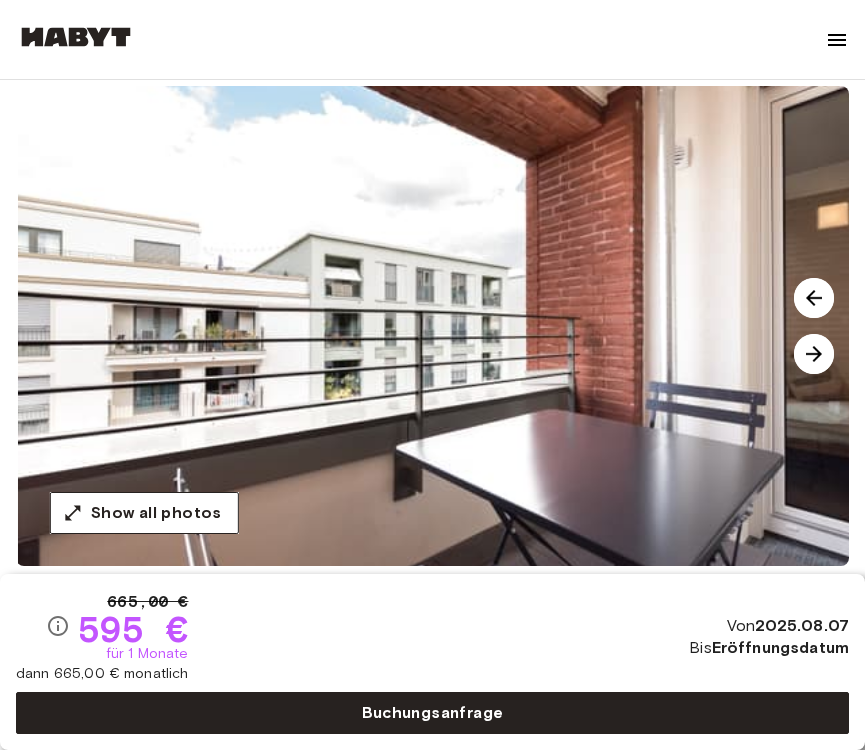 click at bounding box center [814, 354] 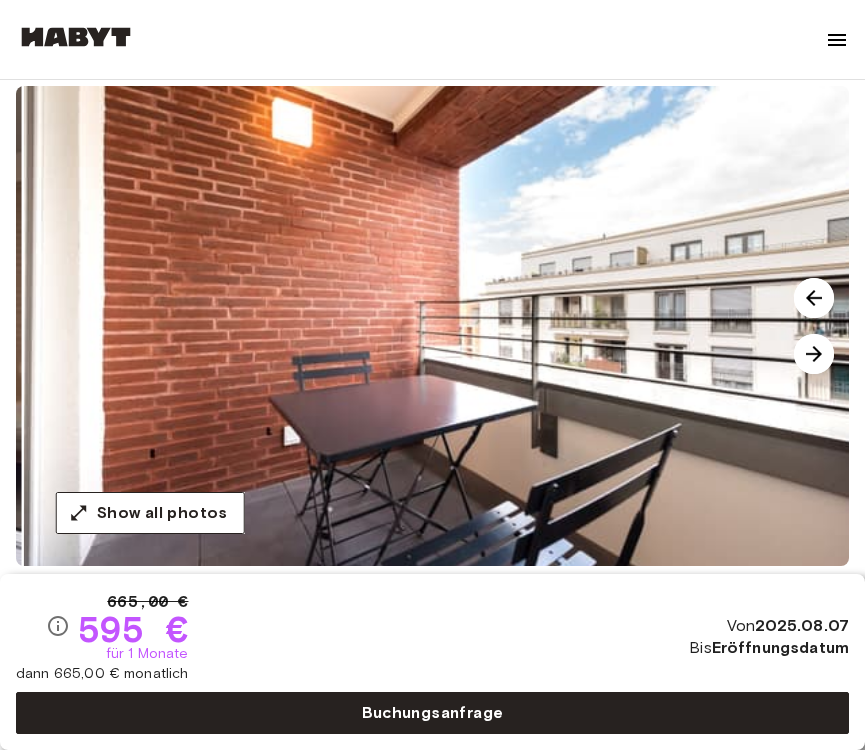 click at bounding box center (814, 354) 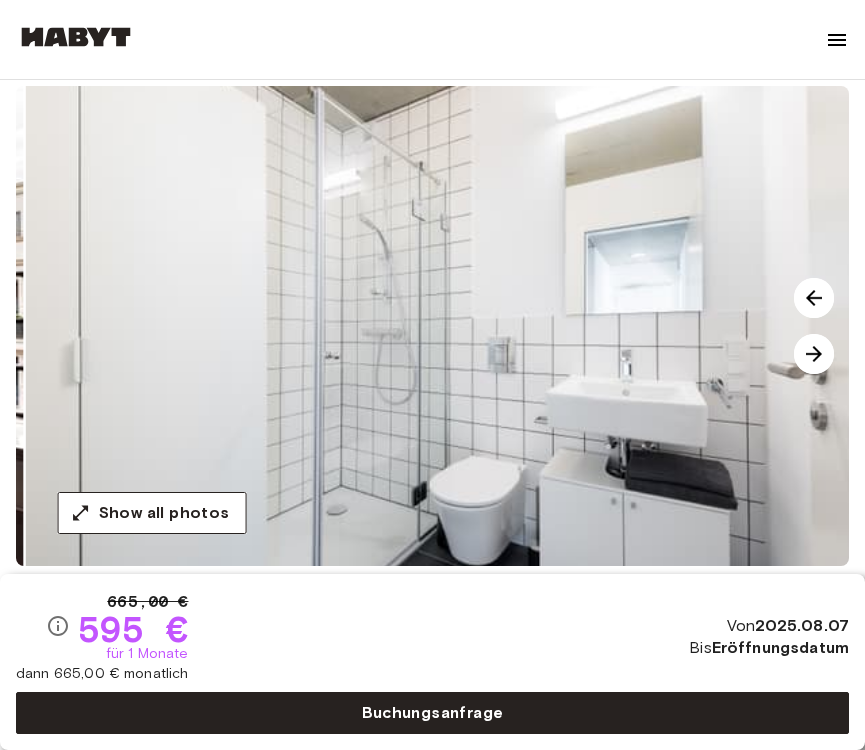 click at bounding box center (814, 354) 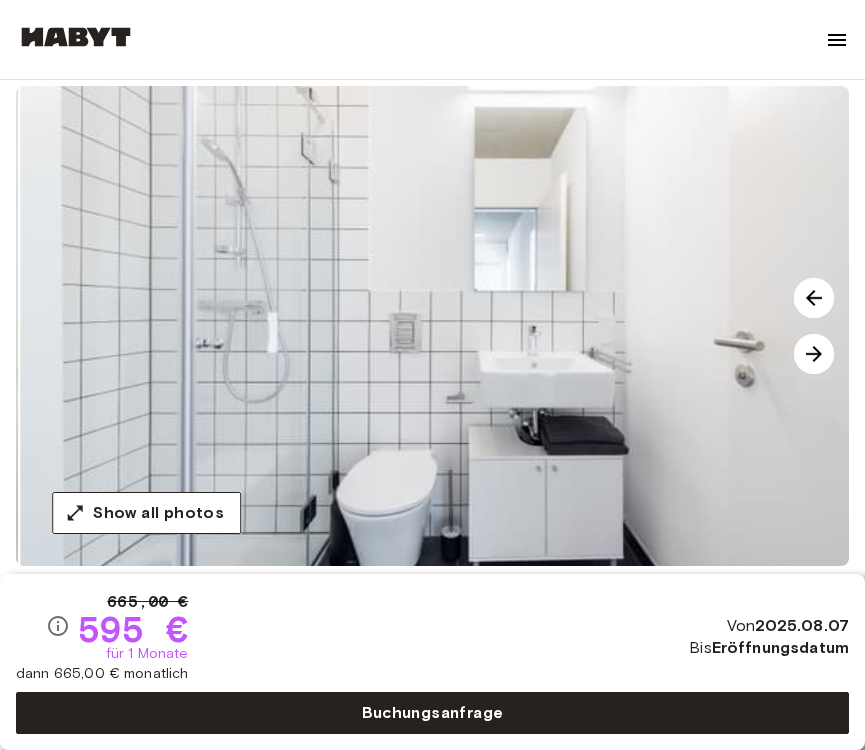 click at bounding box center (814, 354) 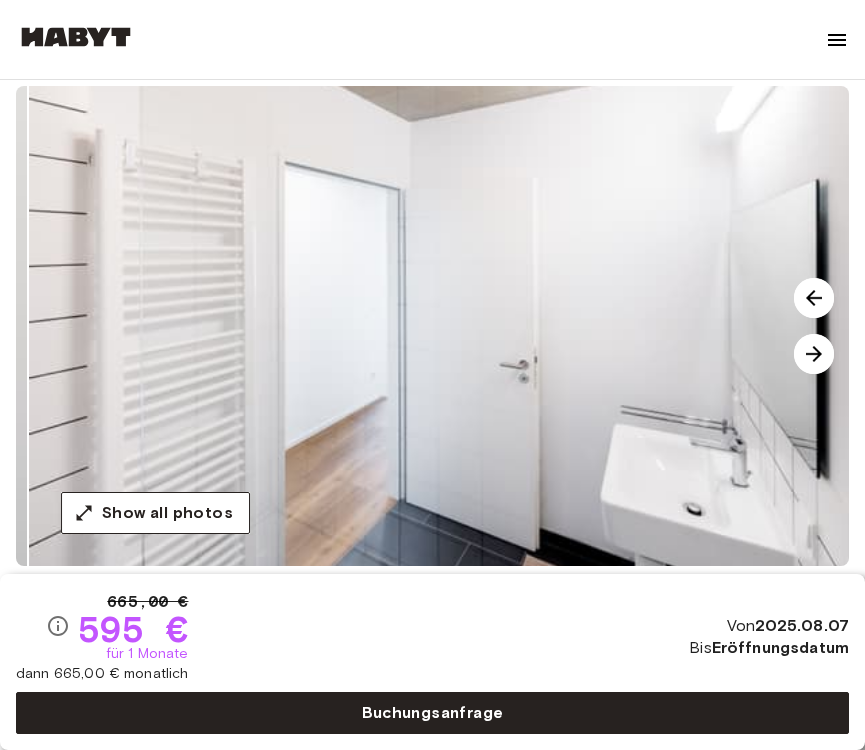click at bounding box center [814, 354] 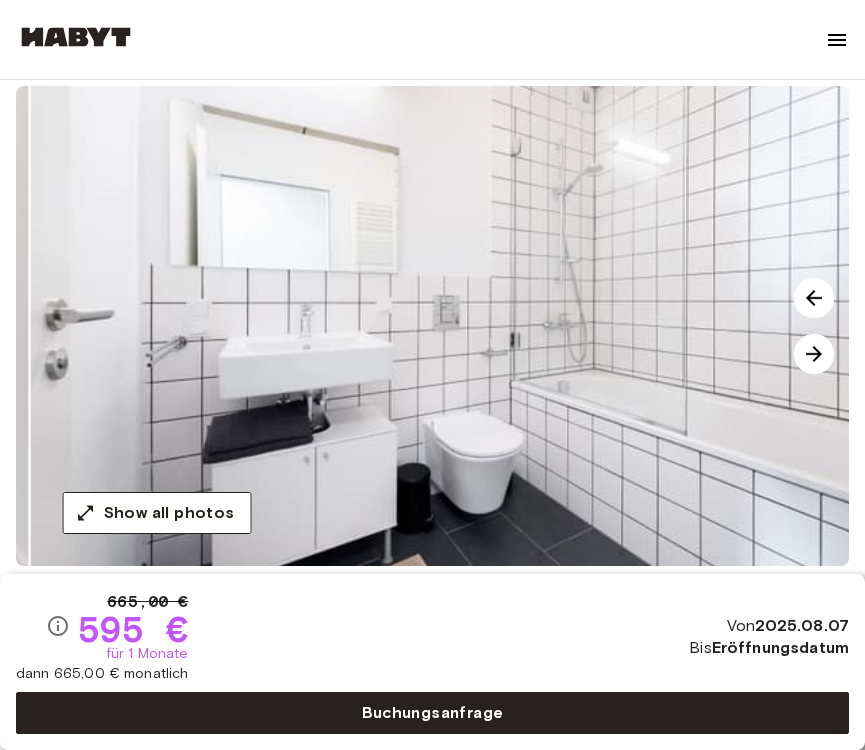 click at bounding box center (814, 354) 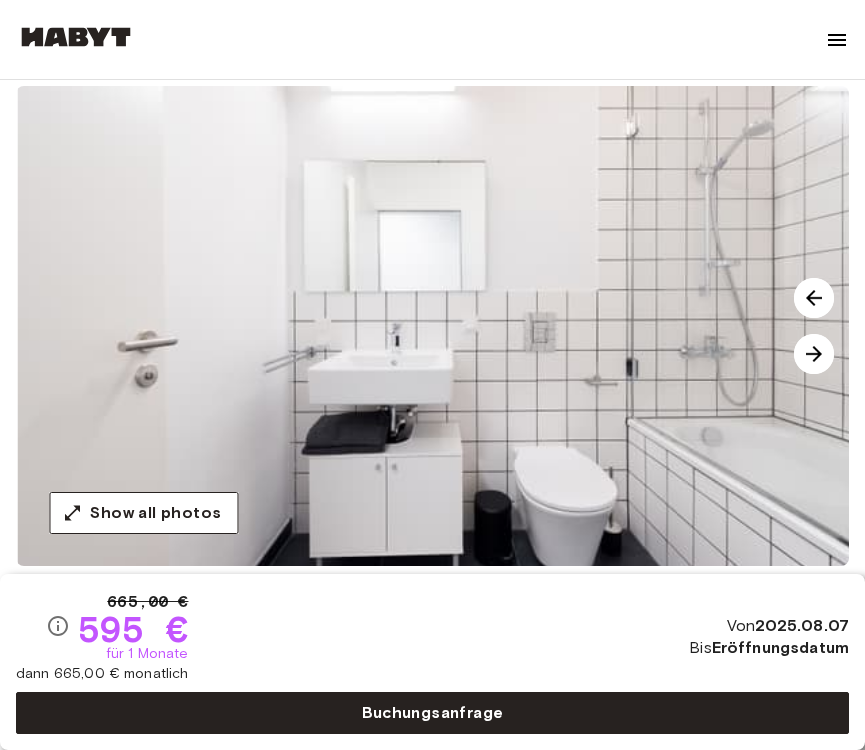 click at bounding box center (814, 354) 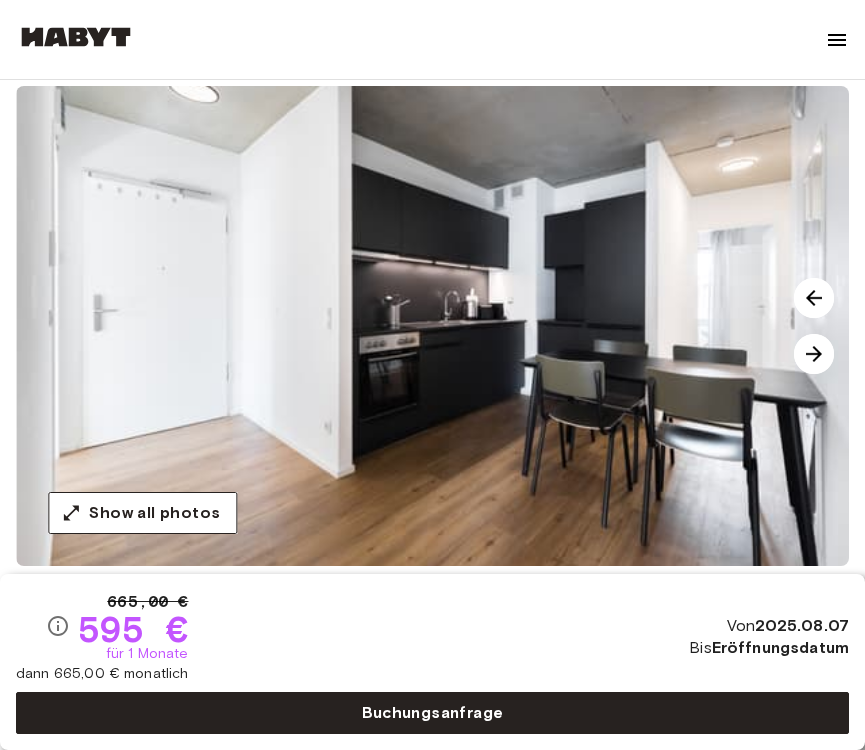 click at bounding box center (814, 354) 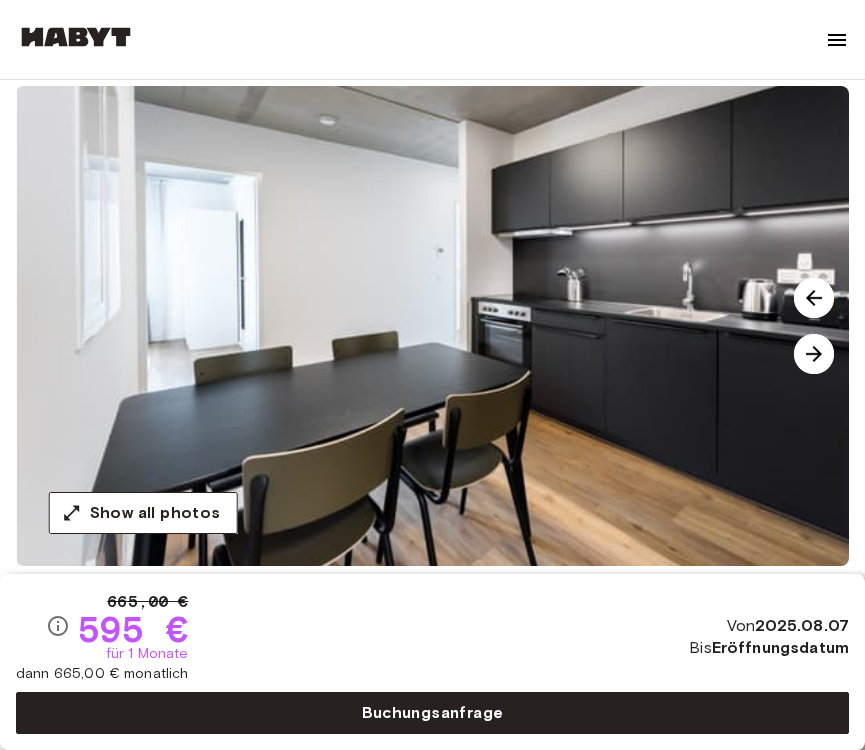 click at bounding box center [814, 354] 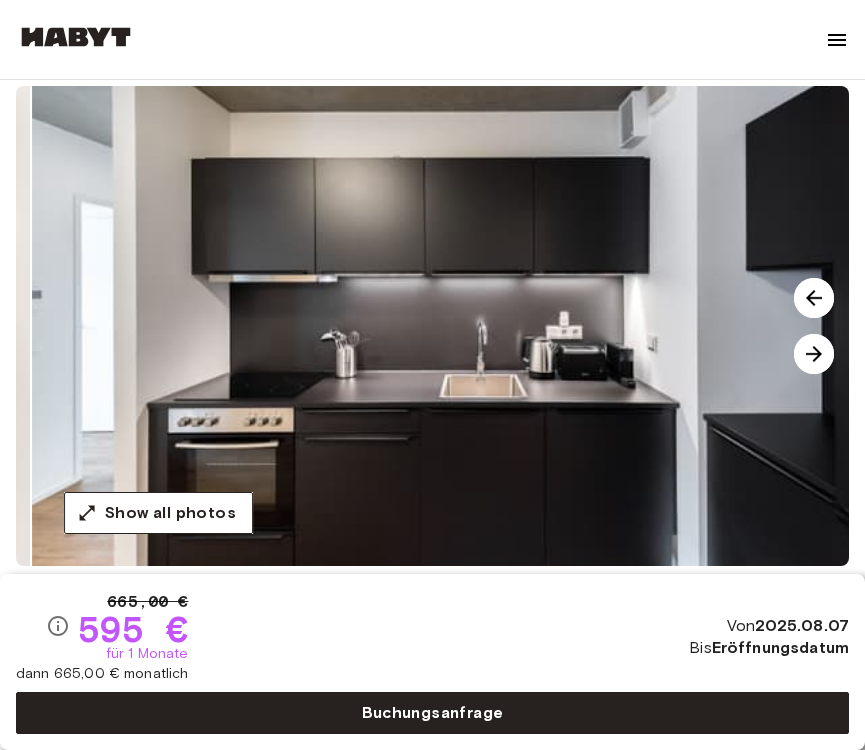 click at bounding box center (814, 354) 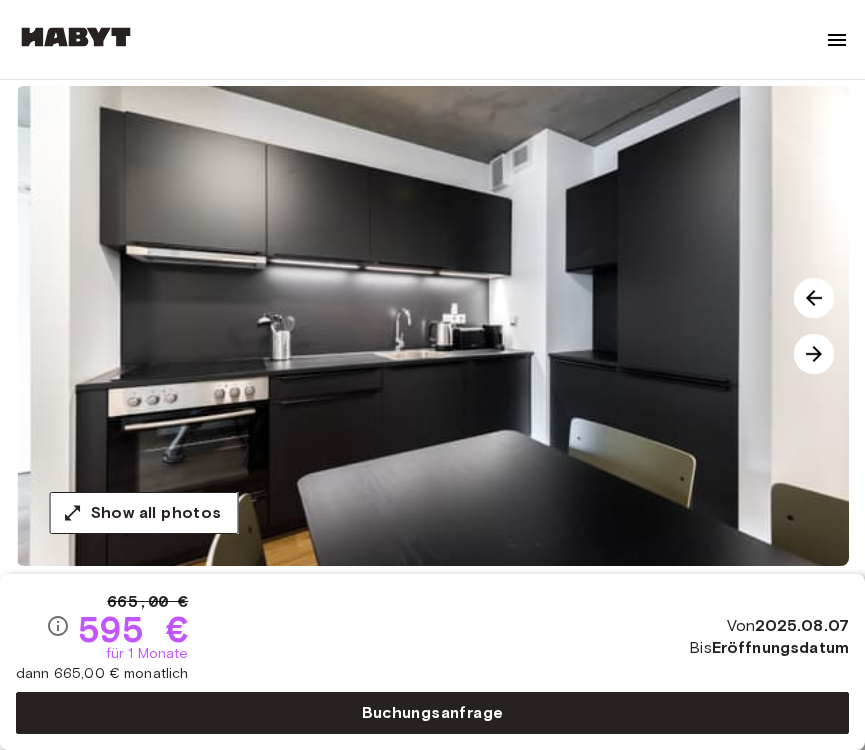 click at bounding box center [814, 354] 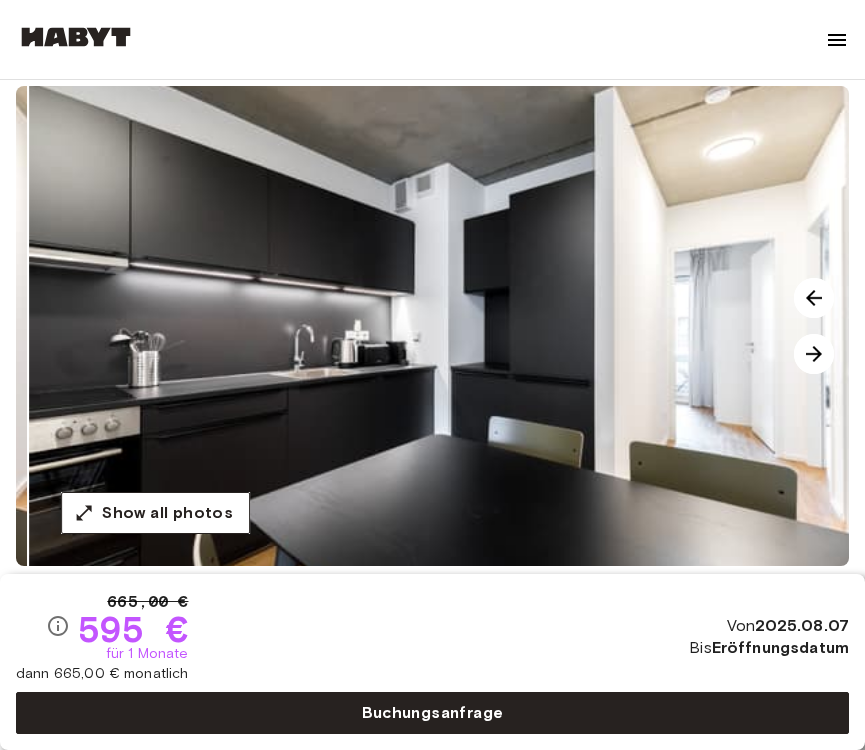 click at bounding box center (814, 354) 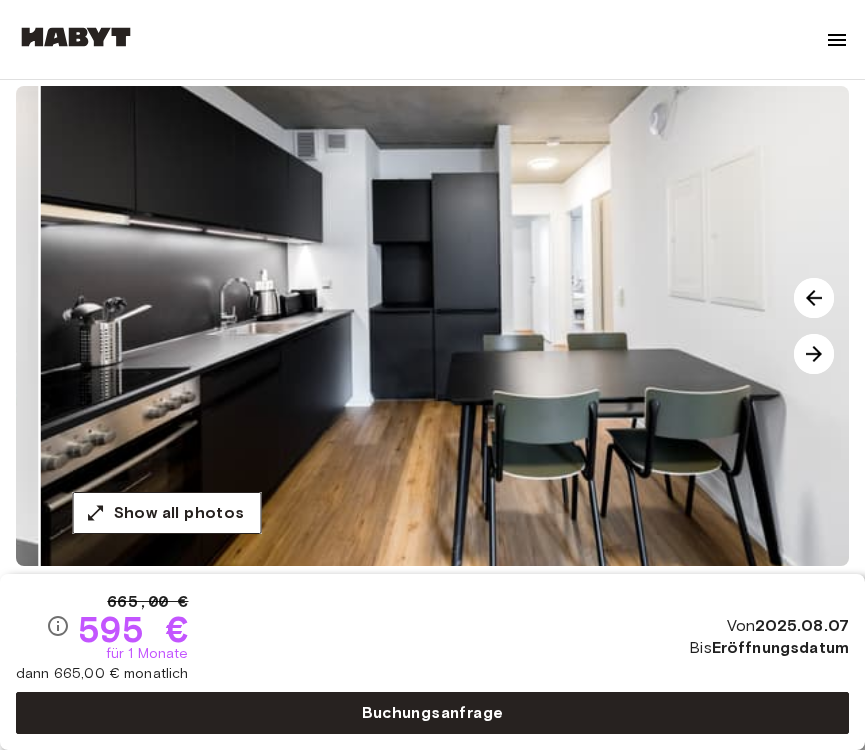 click at bounding box center (814, 354) 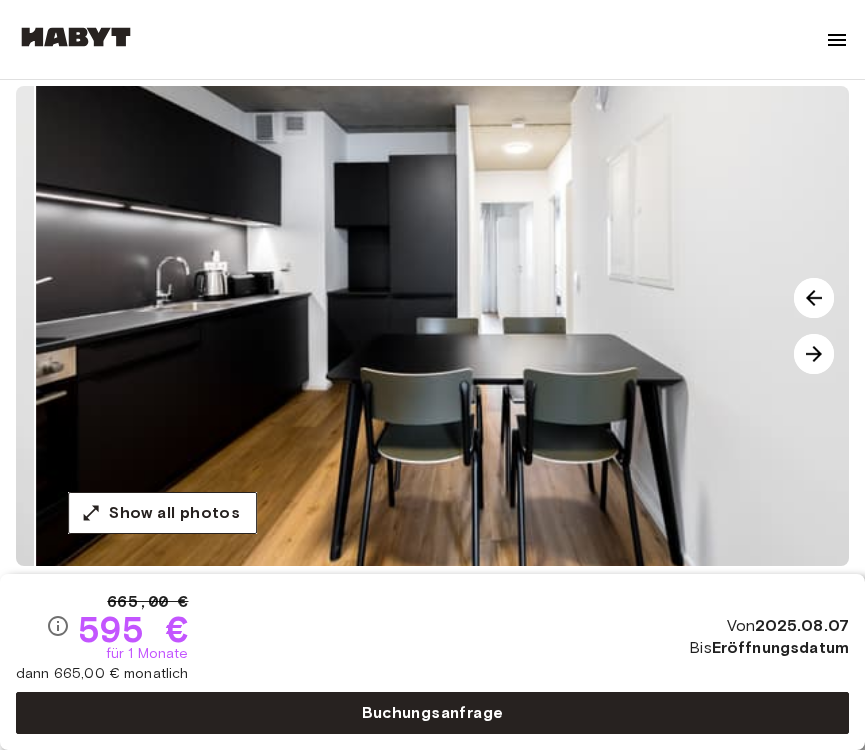 click at bounding box center (814, 354) 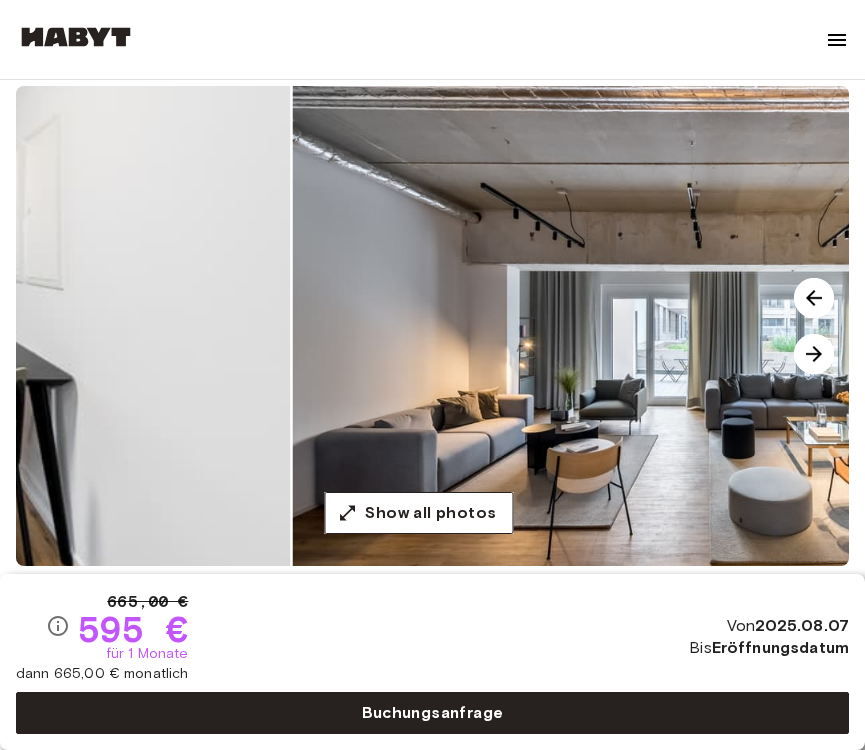 click at bounding box center [814, 354] 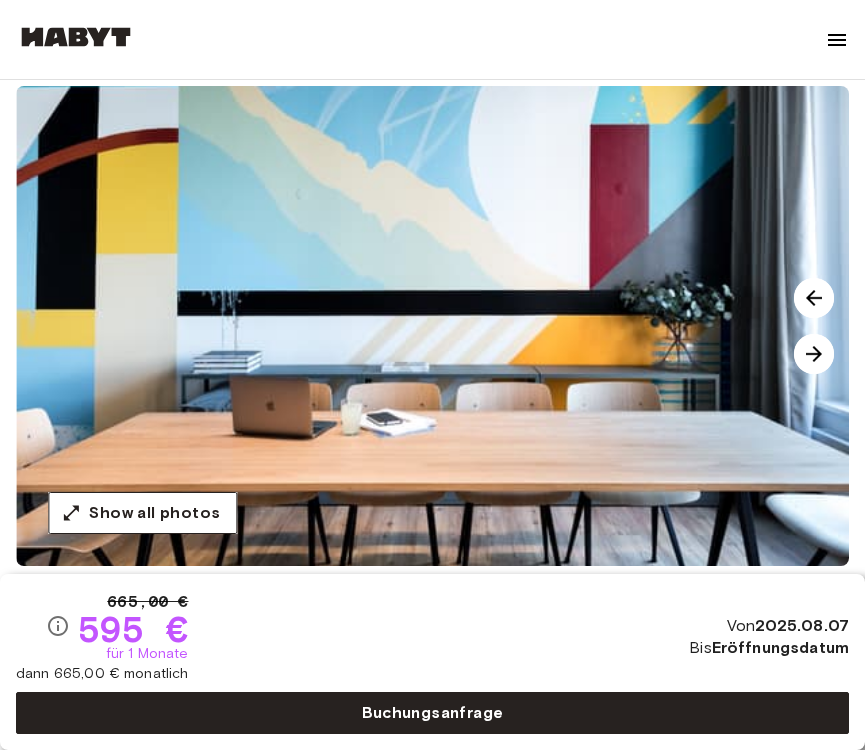 click at bounding box center [814, 298] 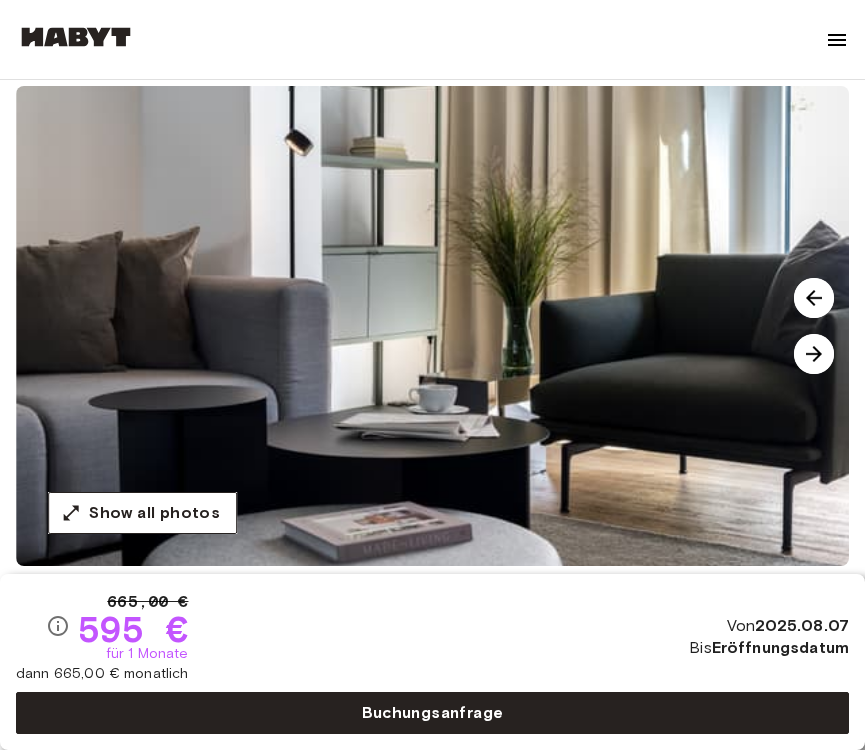 click at bounding box center [814, 354] 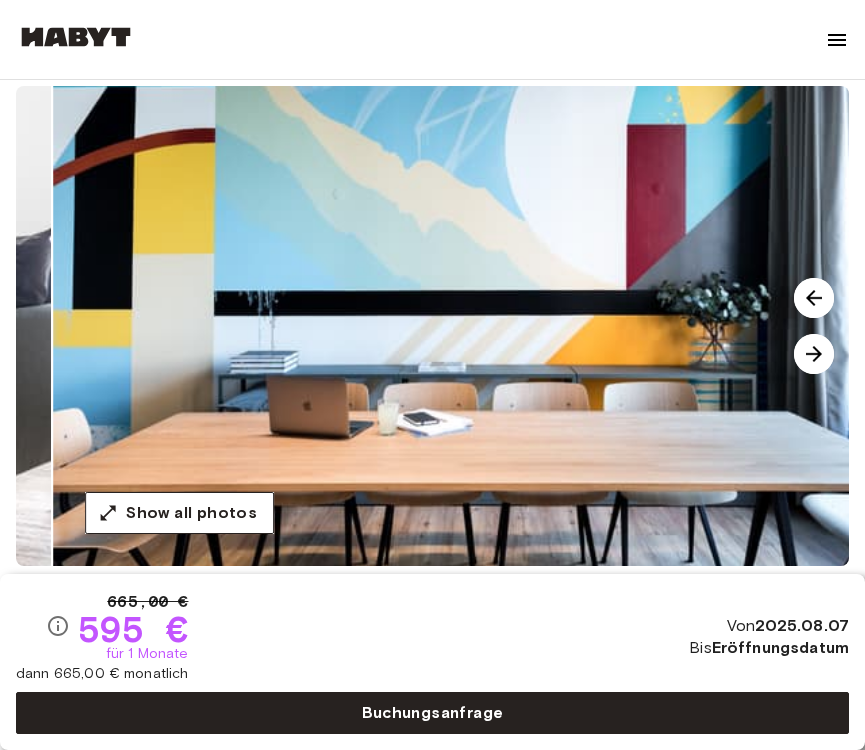 click at bounding box center [814, 354] 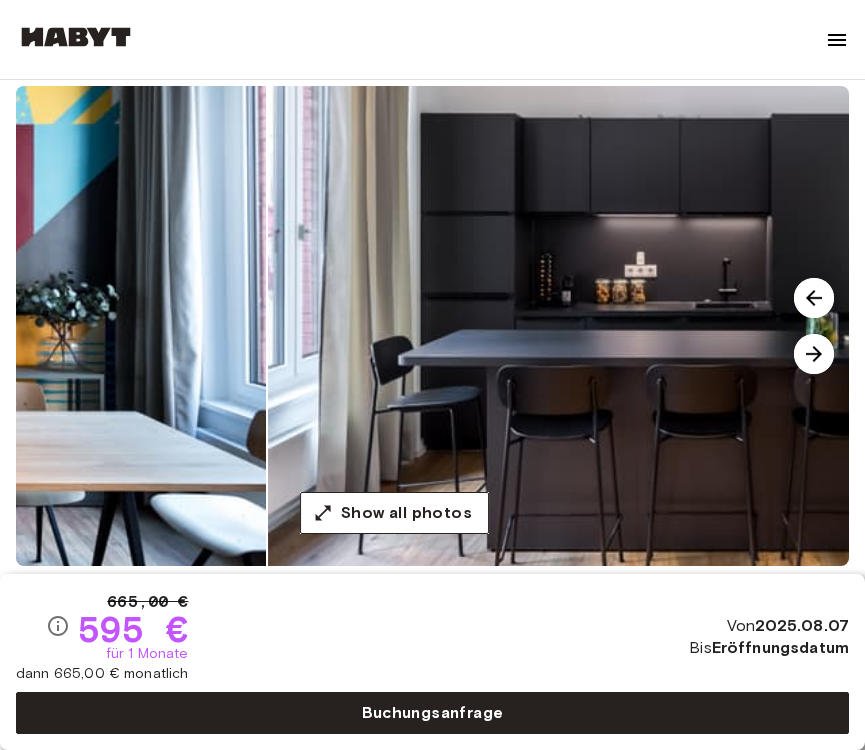 click at bounding box center (814, 354) 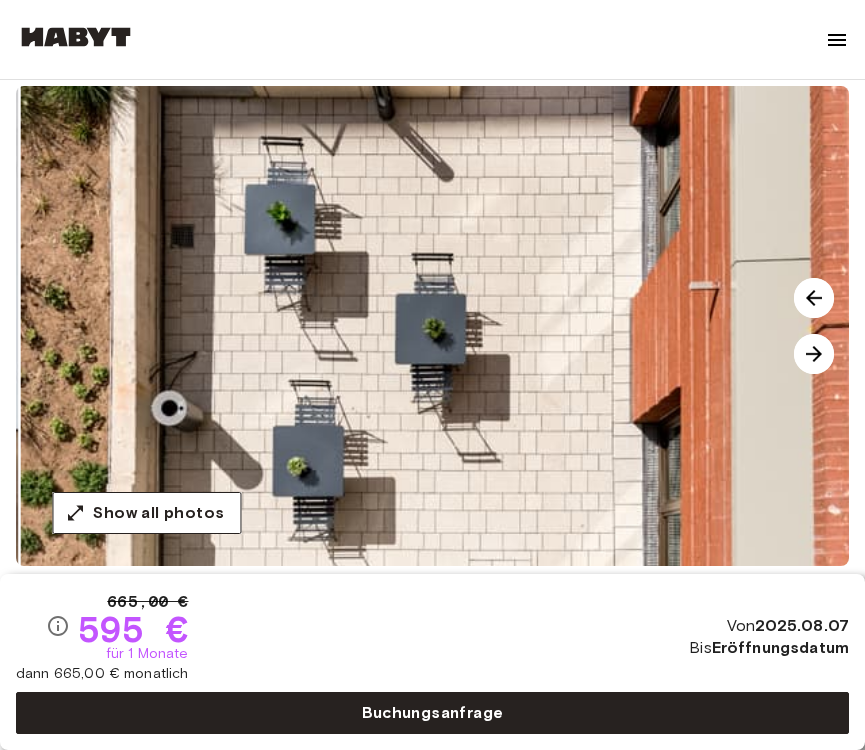 click at bounding box center (814, 354) 